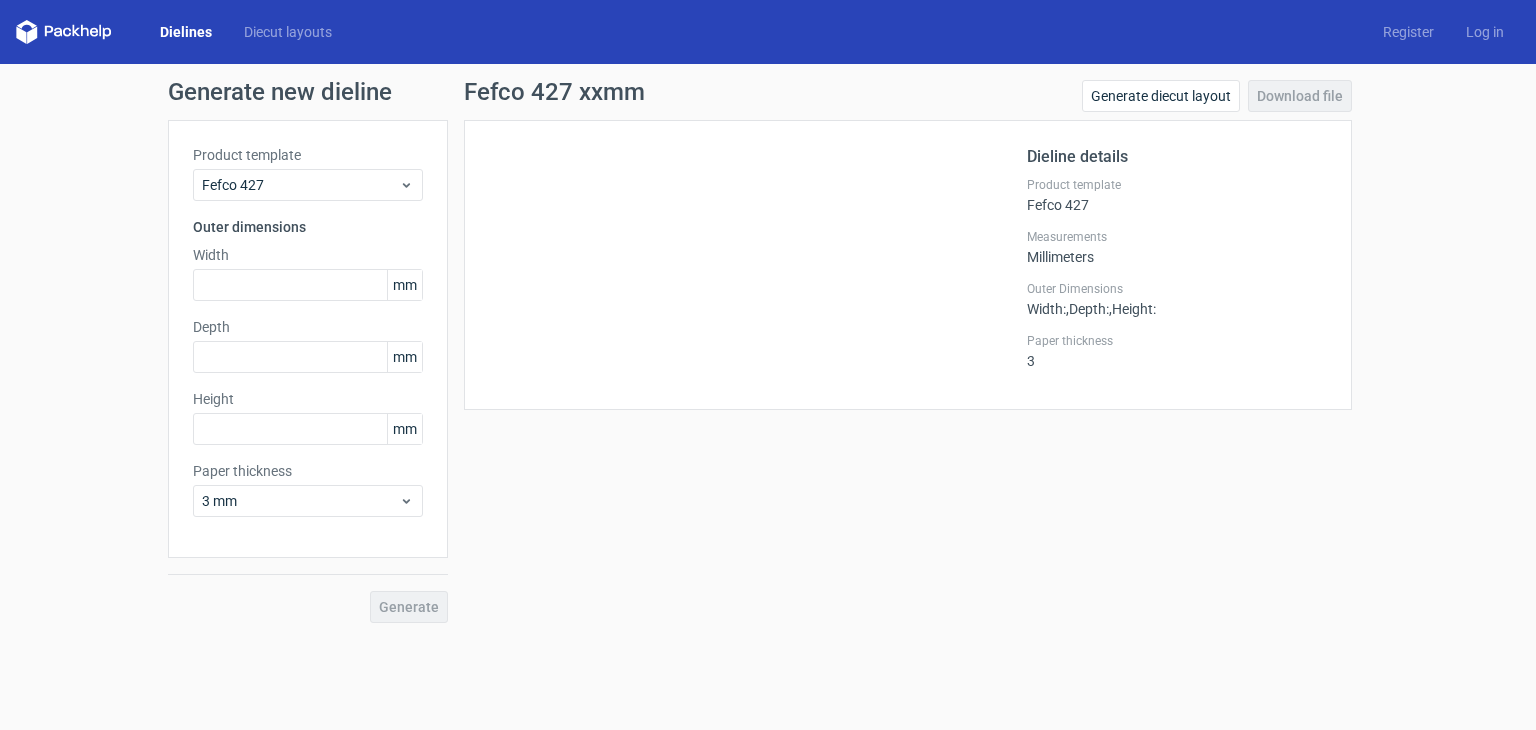 scroll, scrollTop: 0, scrollLeft: 0, axis: both 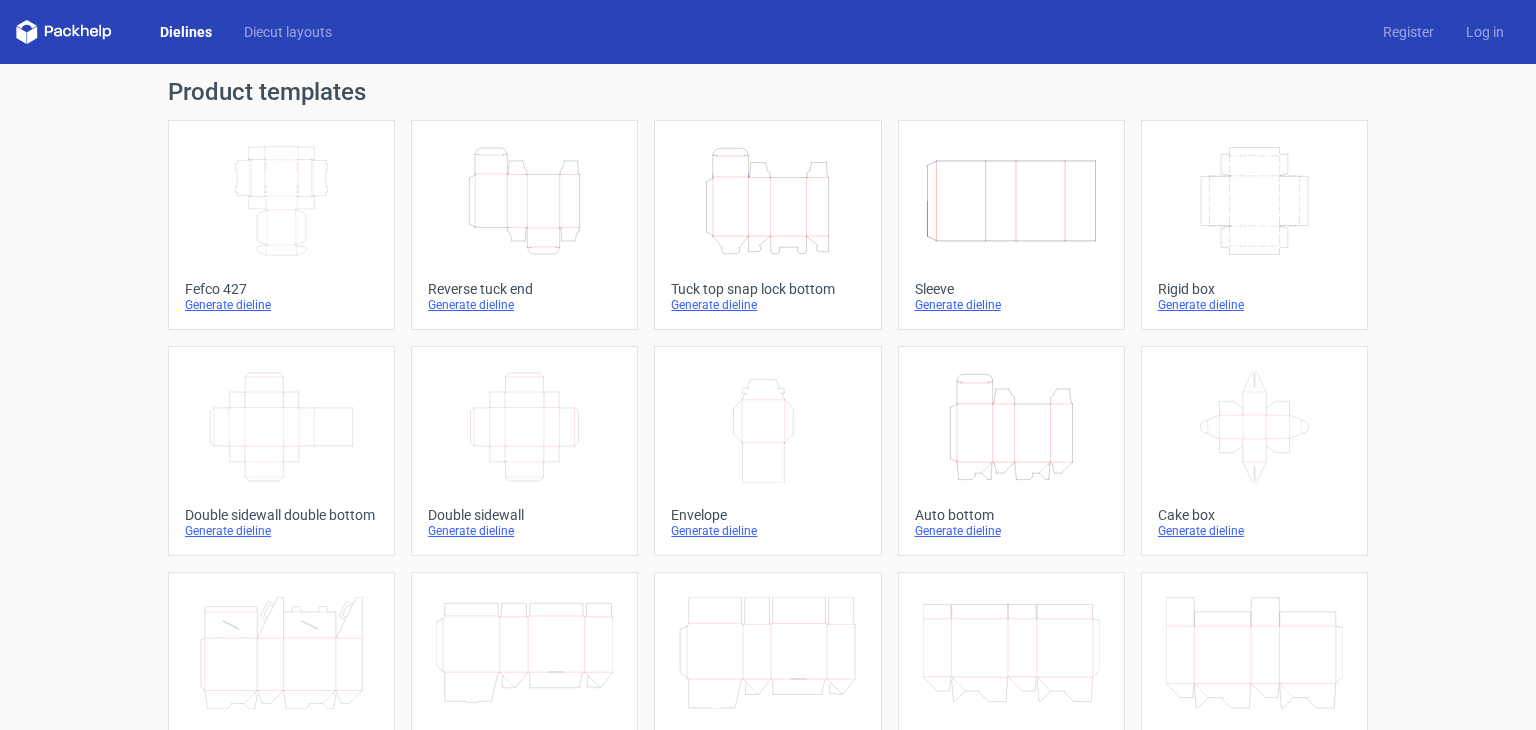 click on "Width
Depth
Height" 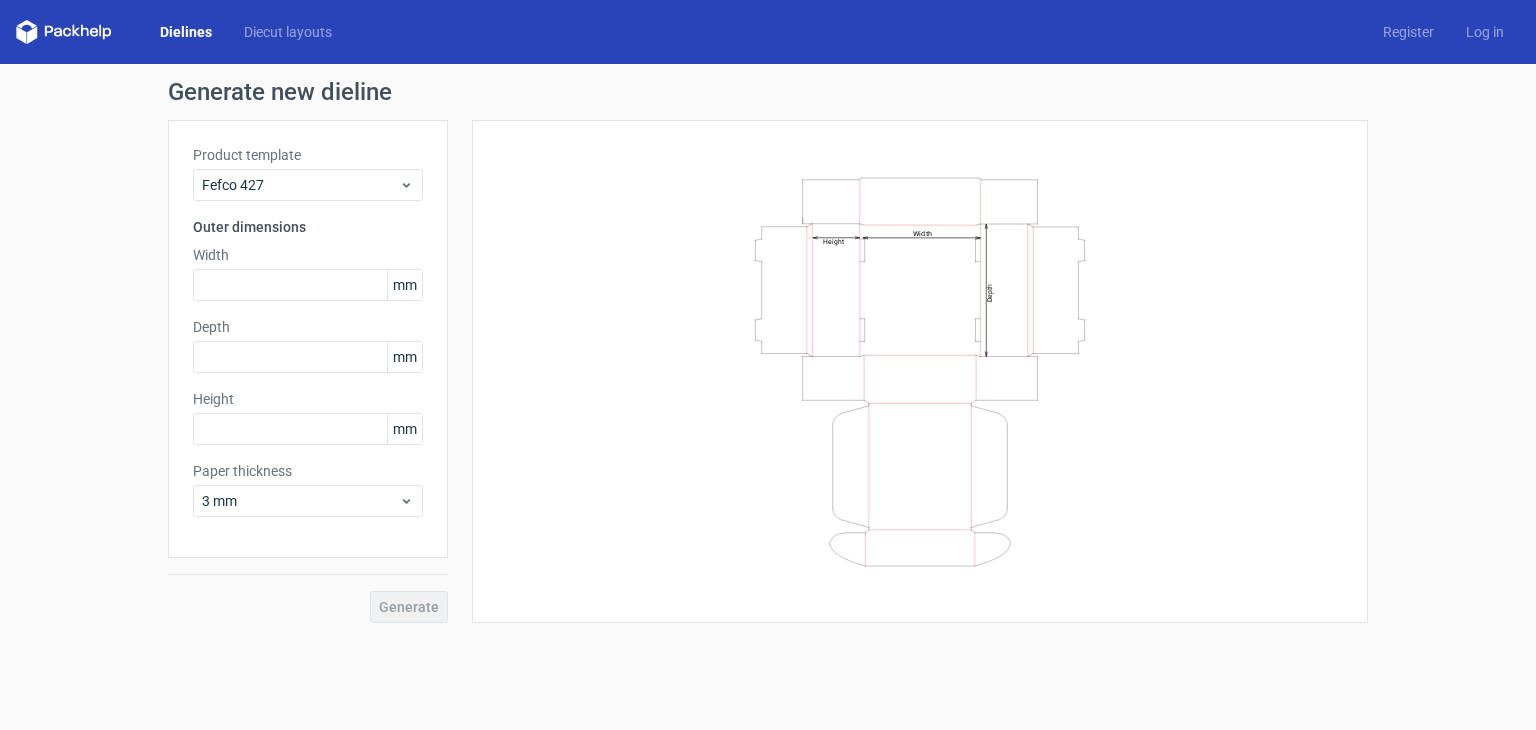 click on "Dielines Diecut layouts Register Log in" at bounding box center (768, 32) 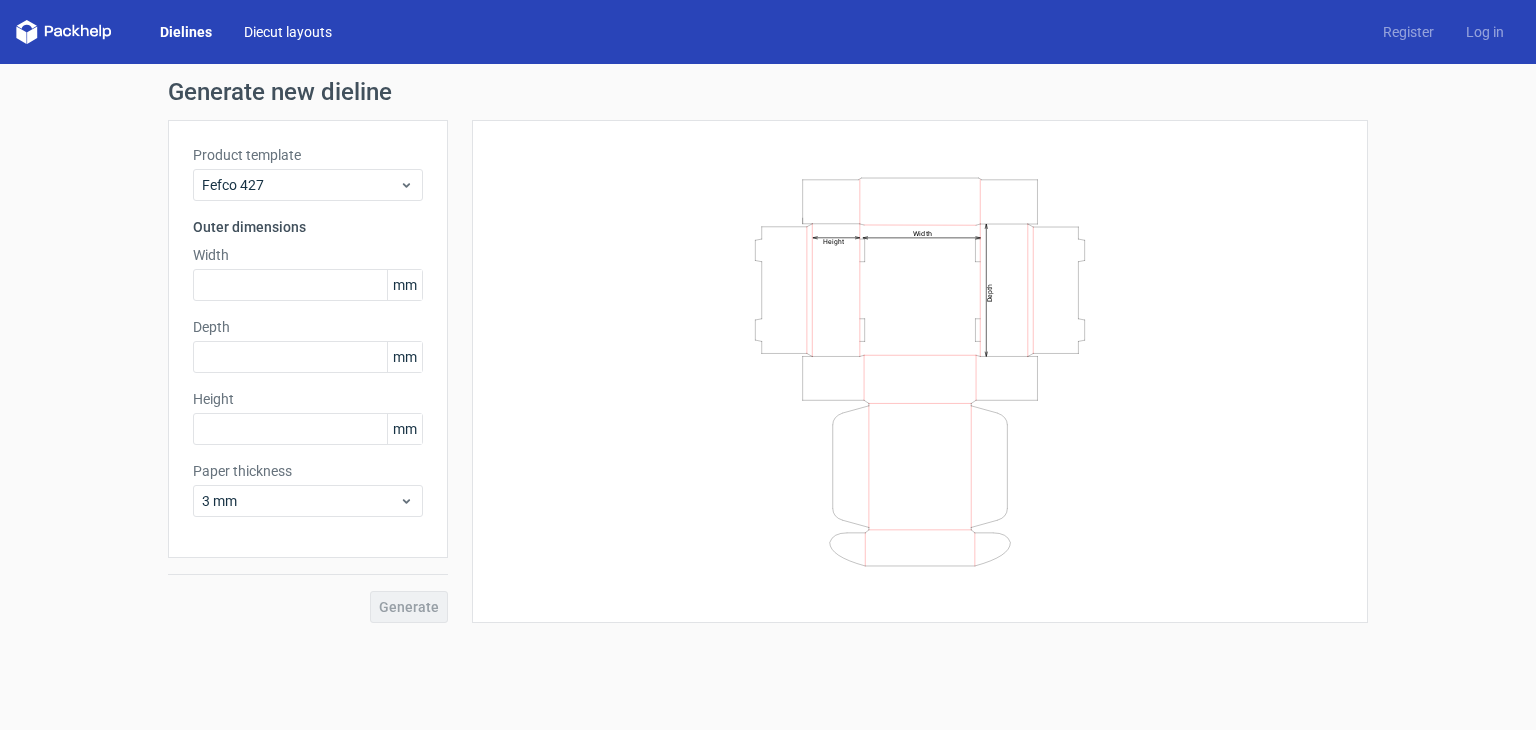 click on "Diecut layouts" at bounding box center [288, 32] 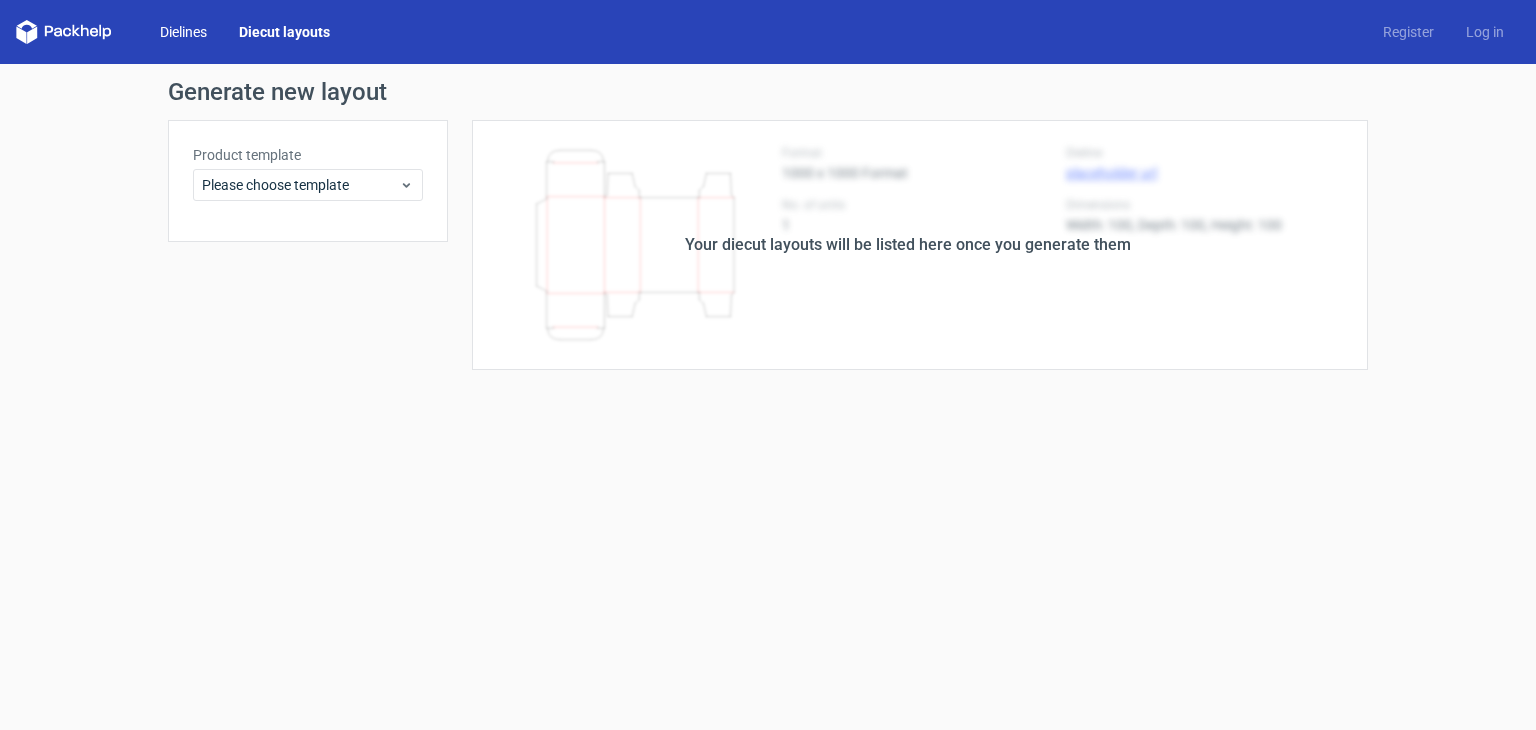 click on "Dielines" at bounding box center (183, 32) 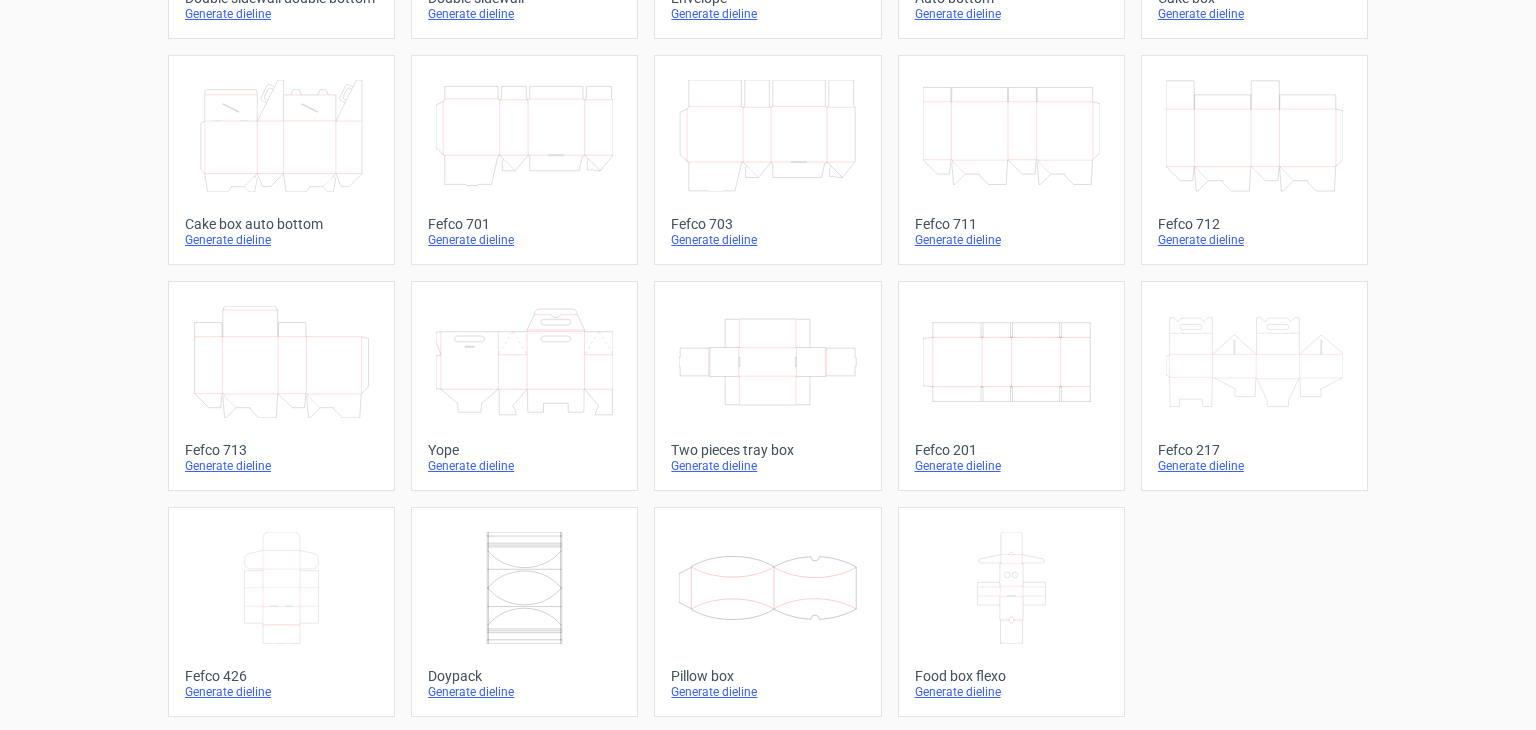 scroll, scrollTop: 518, scrollLeft: 0, axis: vertical 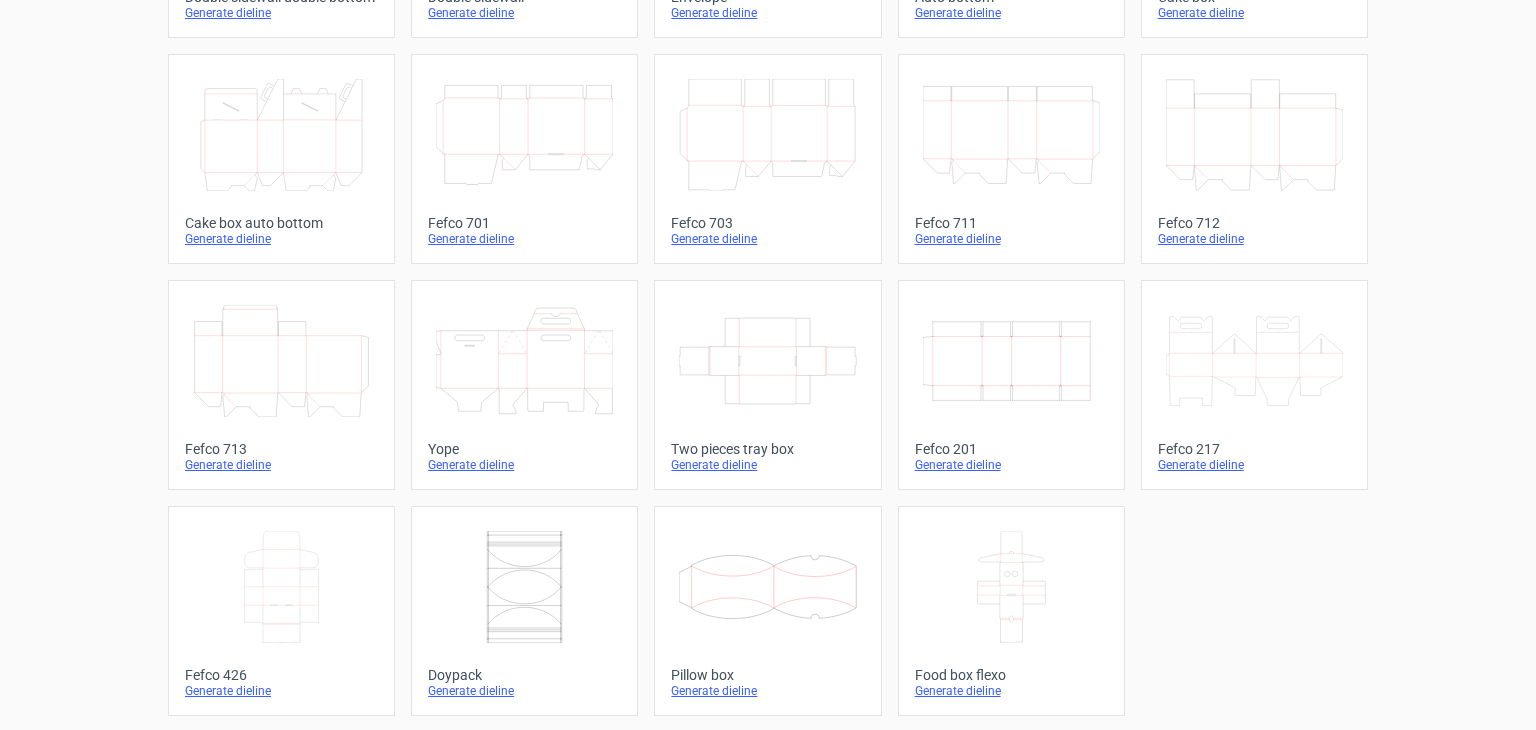 click on "Width
Depth
Height" 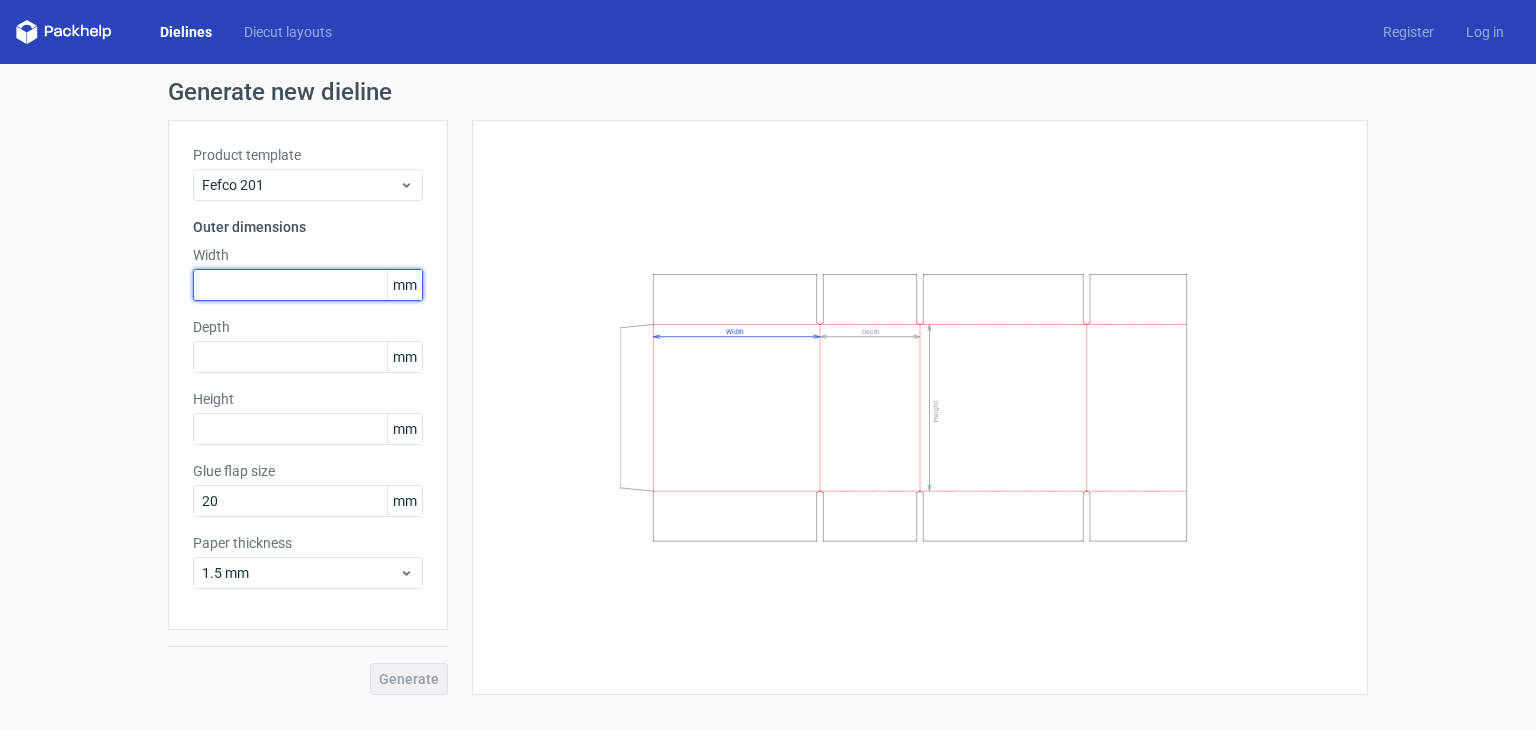 click at bounding box center (308, 285) 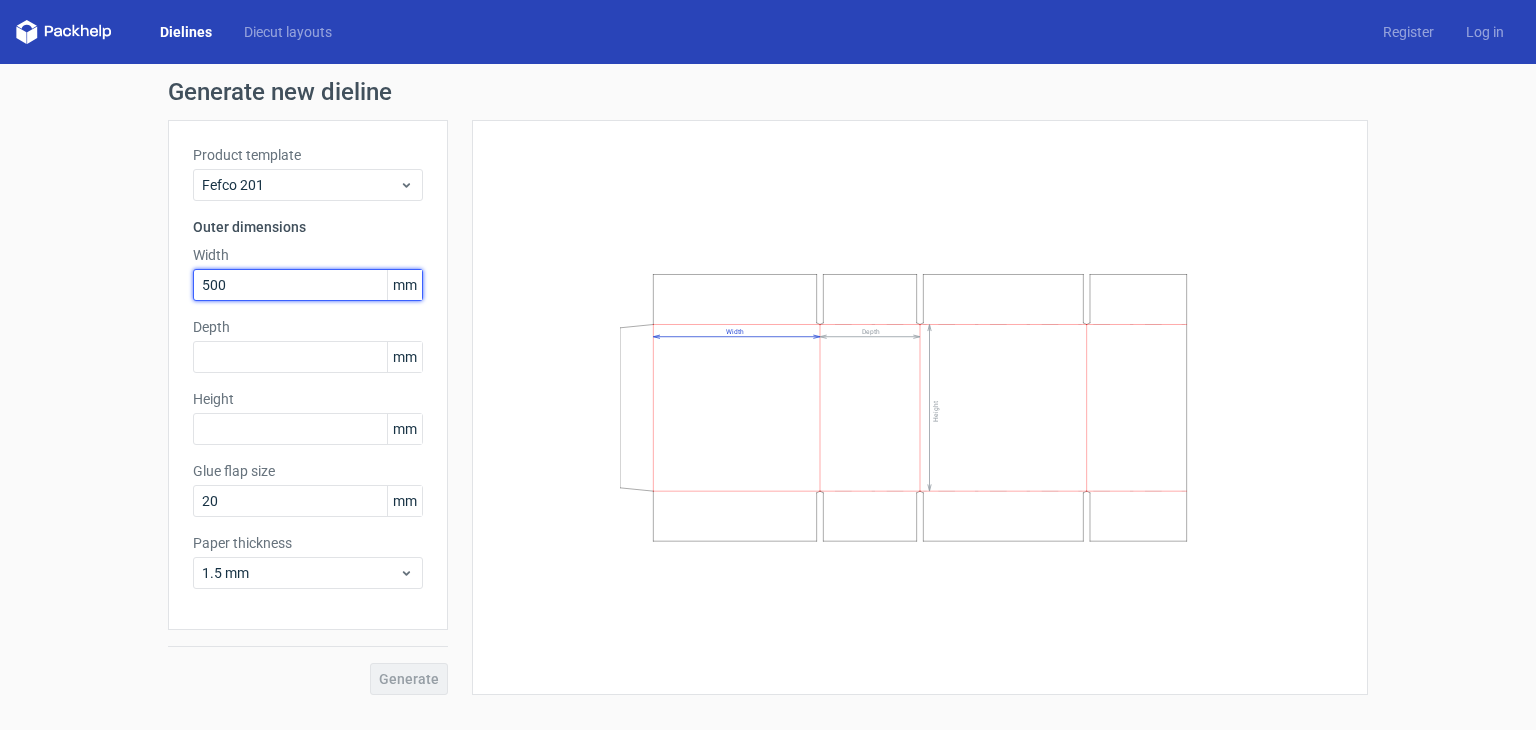 type on "500" 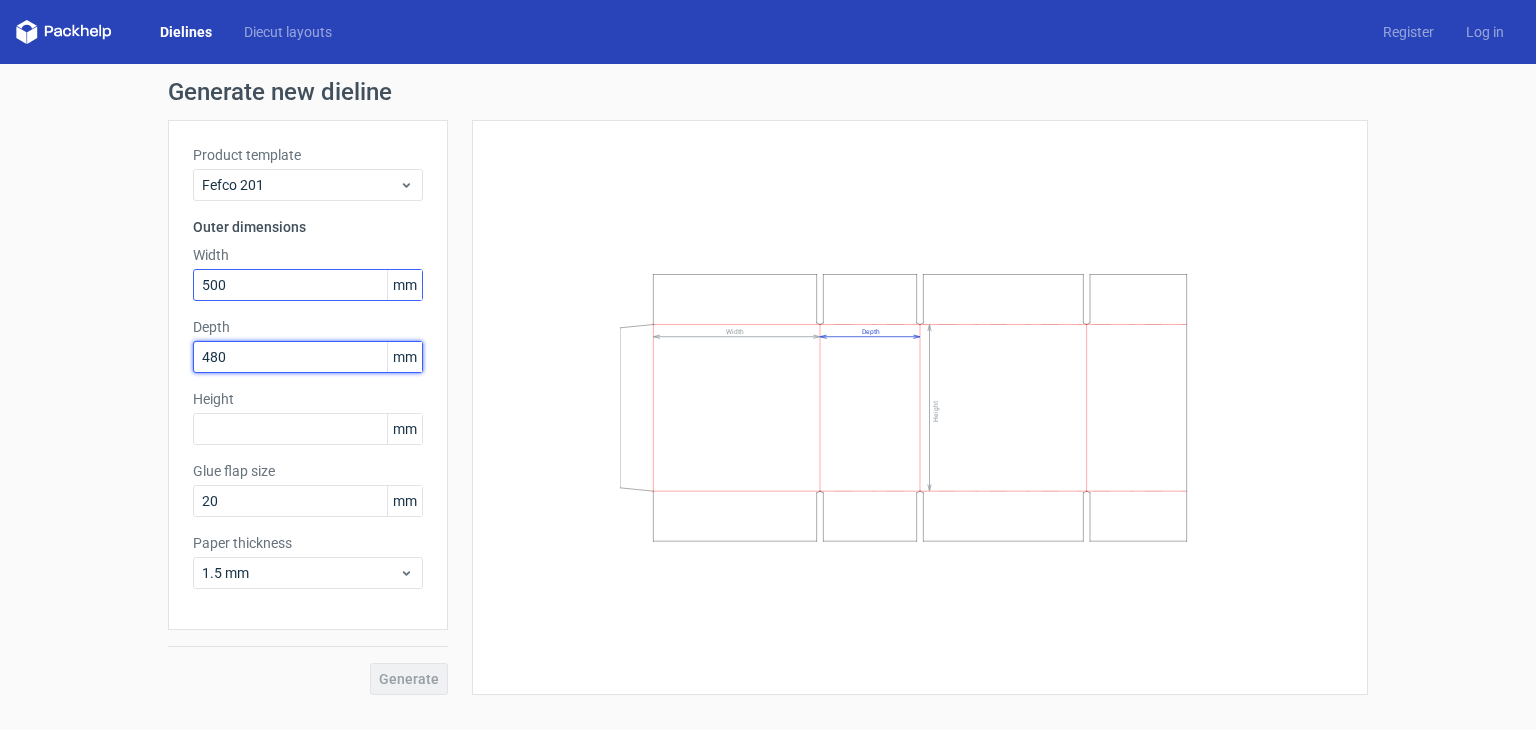 type on "480" 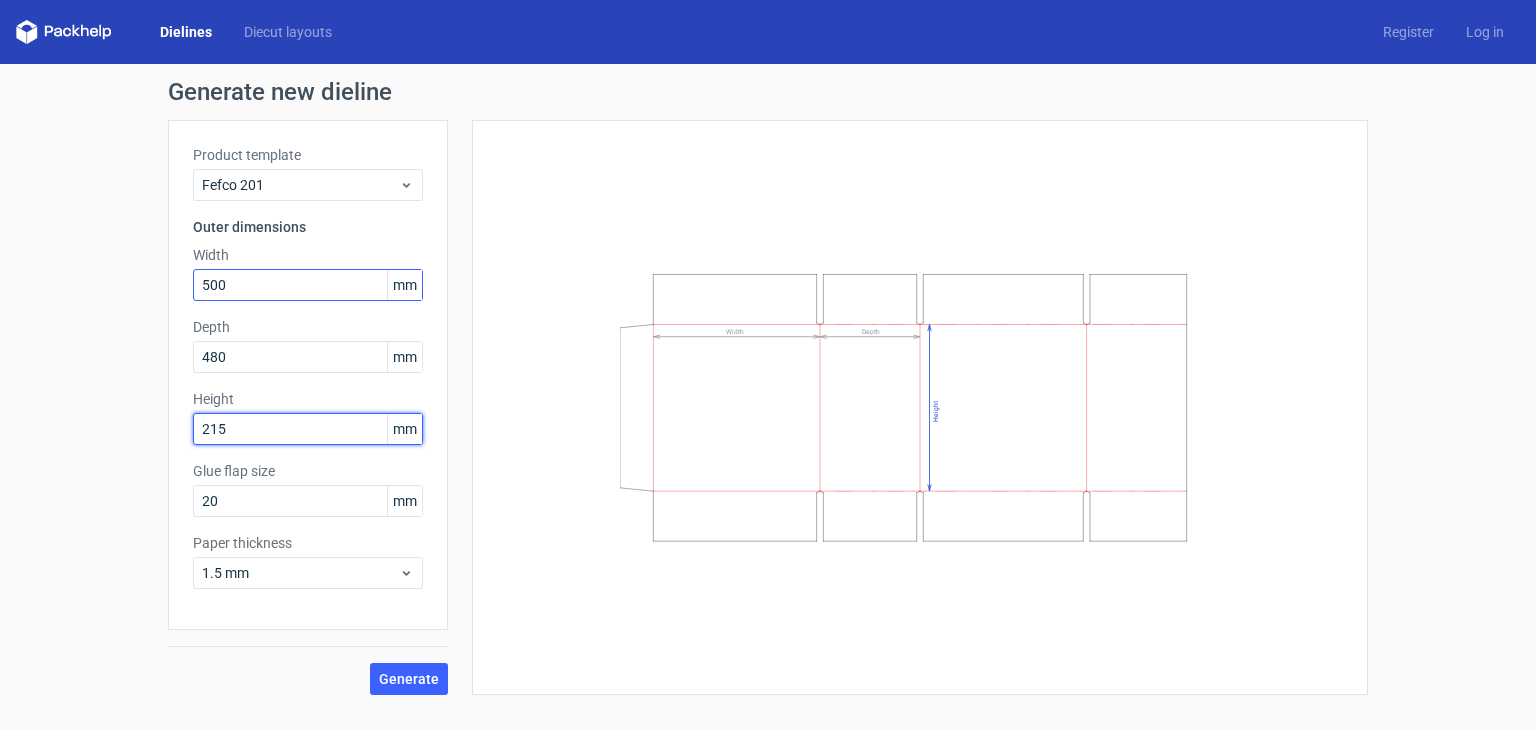 type on "215" 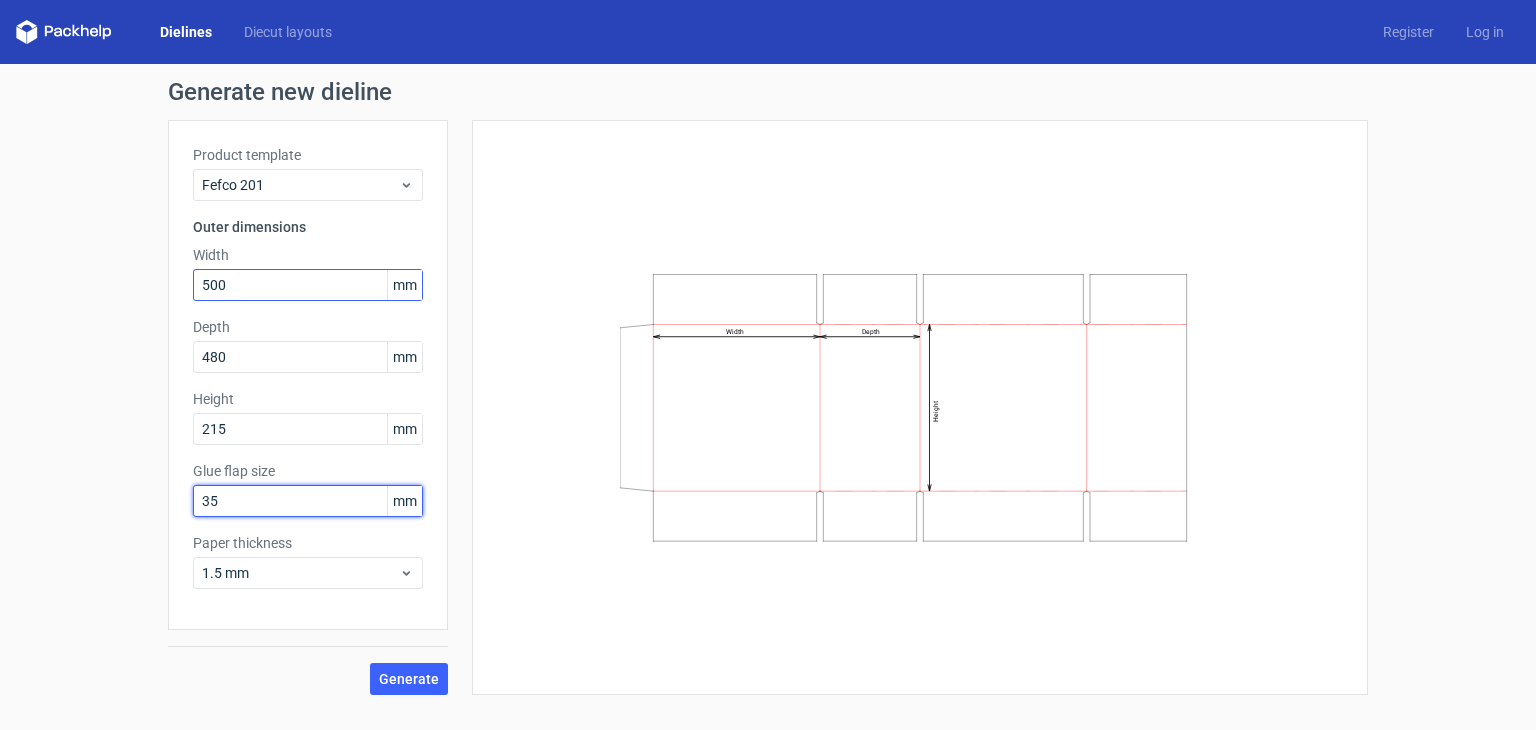 type on "35" 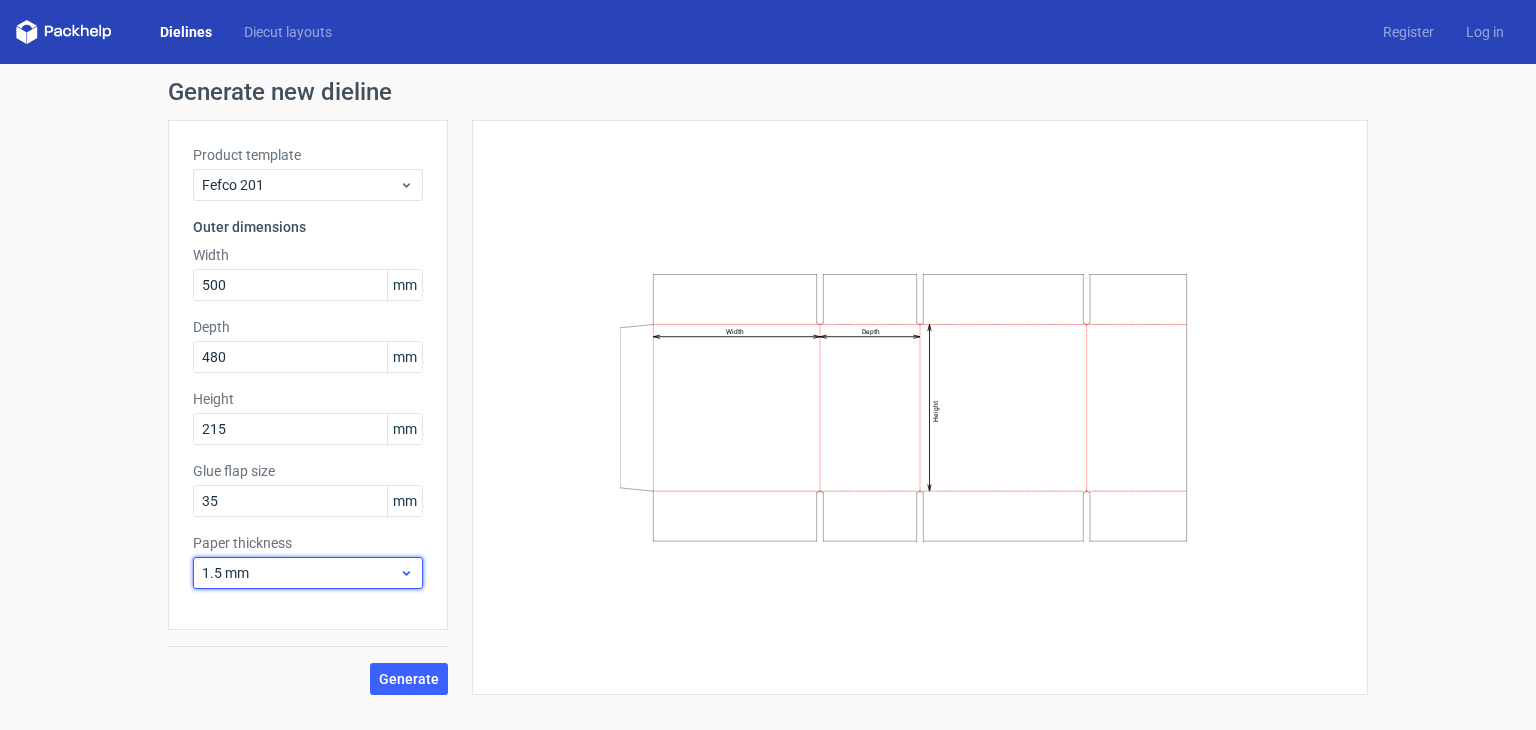 click on "1.5 mm" at bounding box center [300, 573] 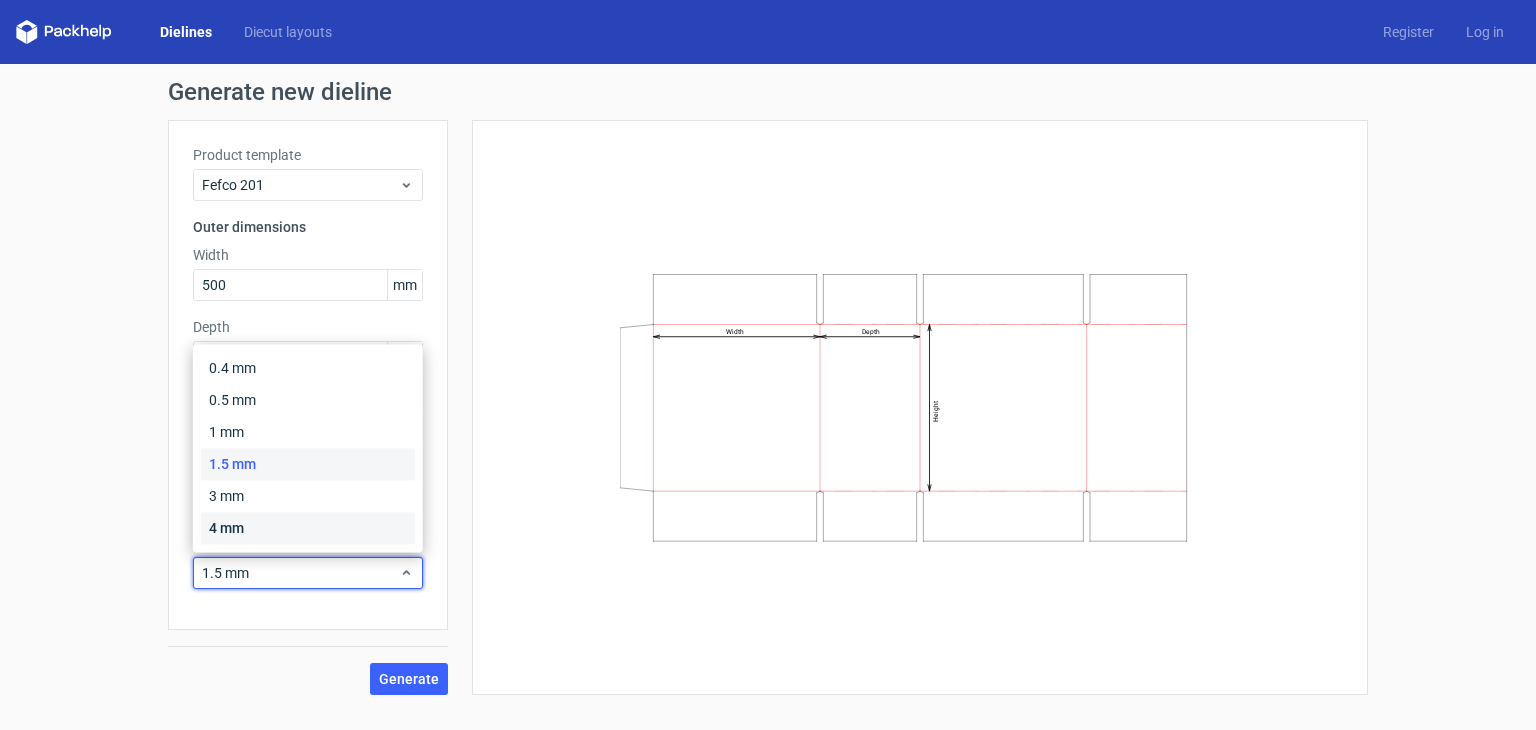 click on "4 mm" at bounding box center [308, 528] 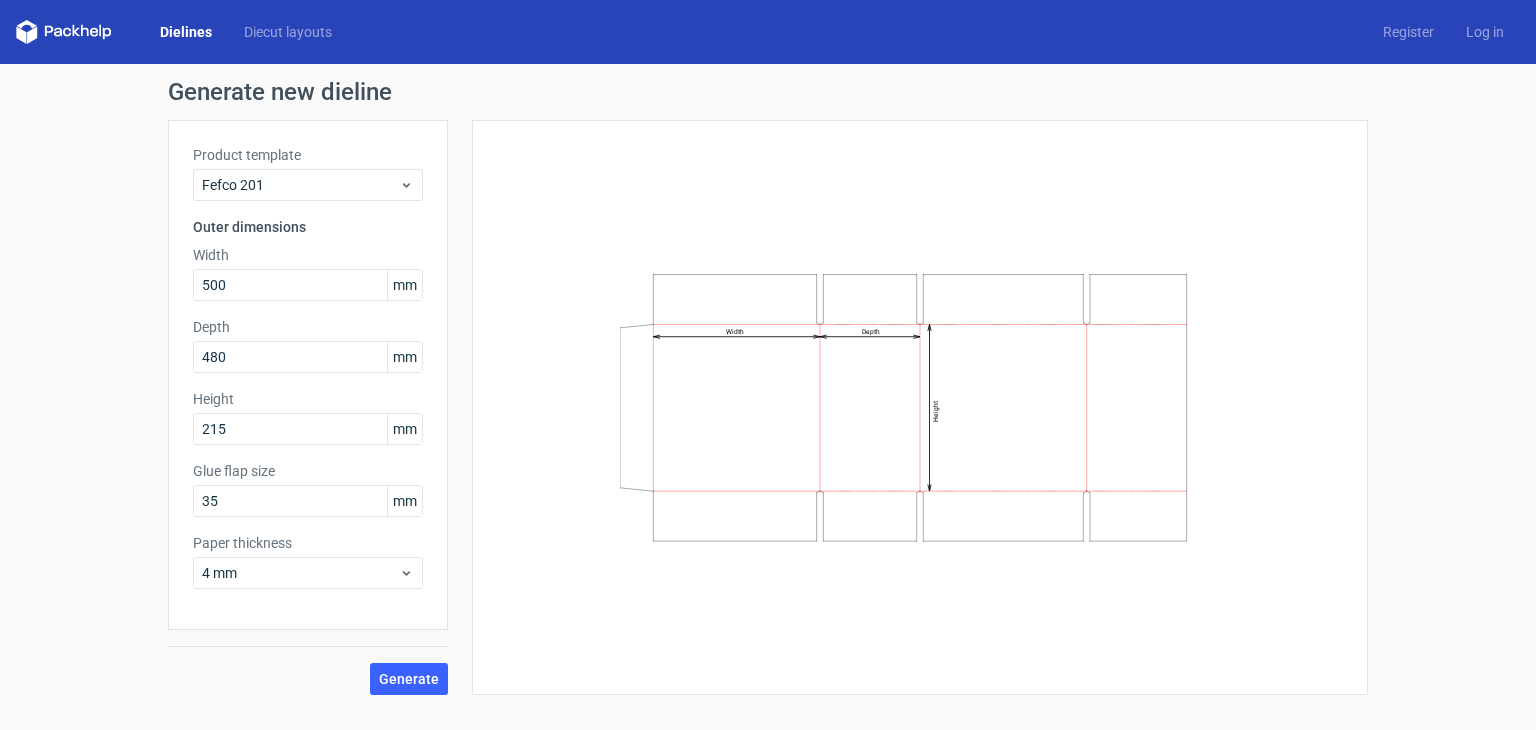 click on "Generate" at bounding box center (308, 662) 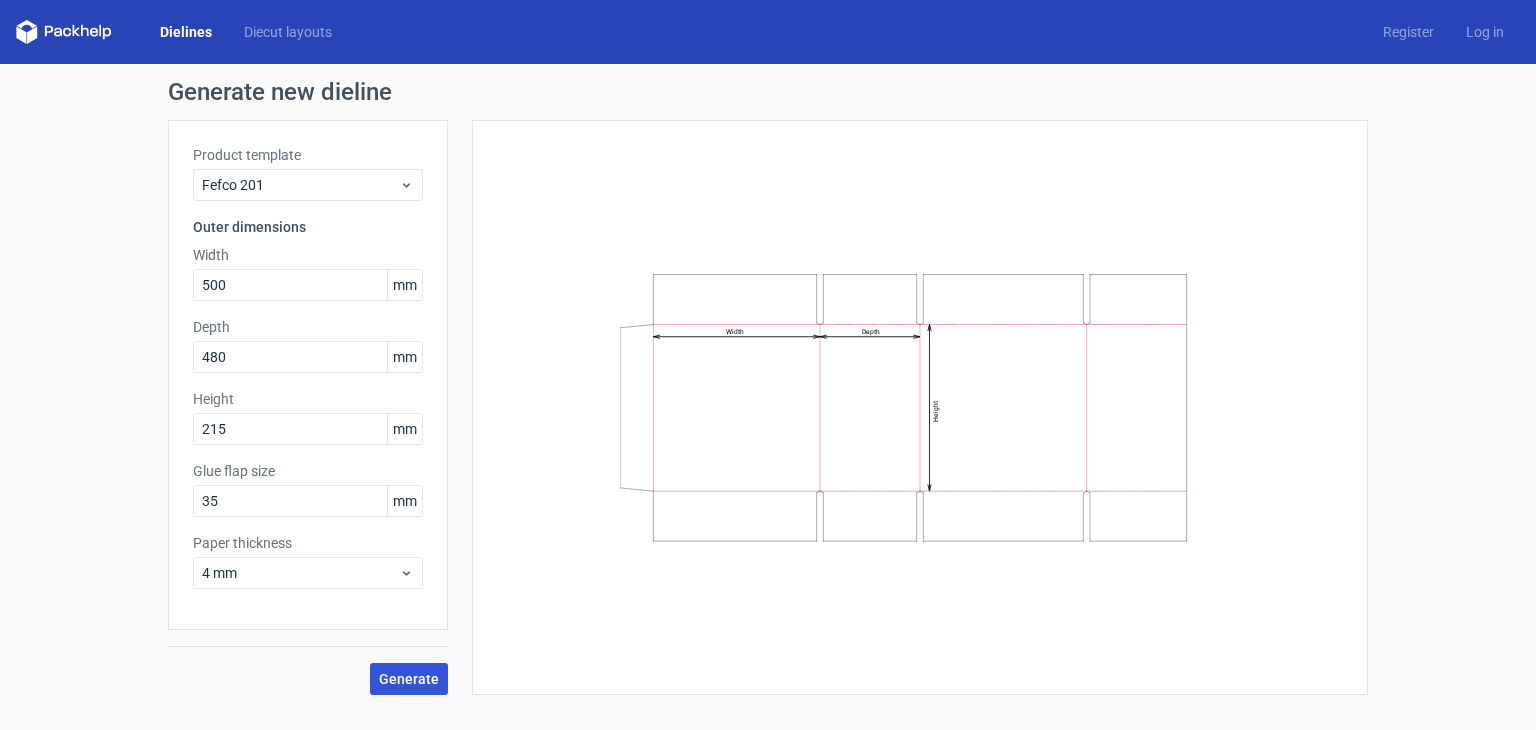 click on "Generate" at bounding box center (409, 679) 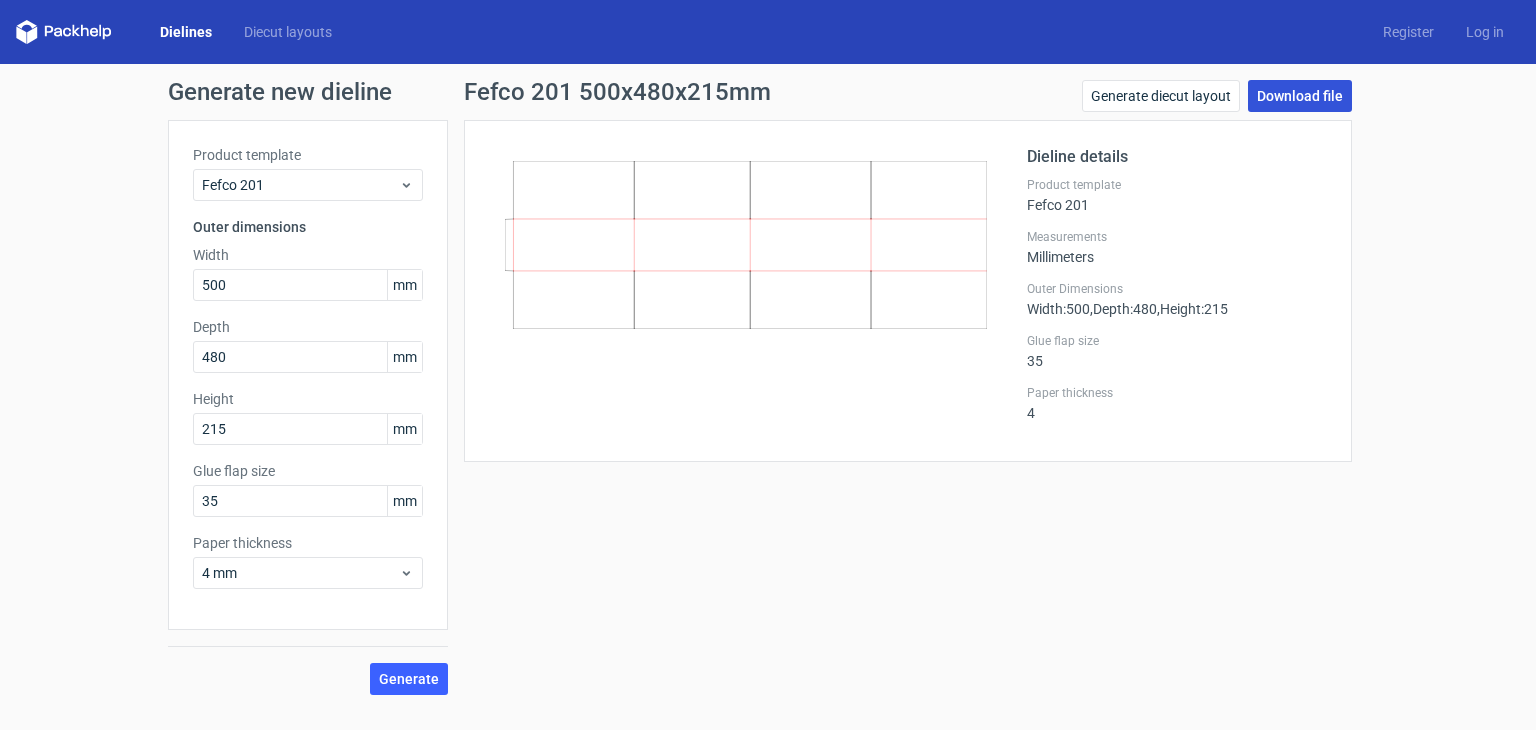 click on "Download file" at bounding box center [1300, 96] 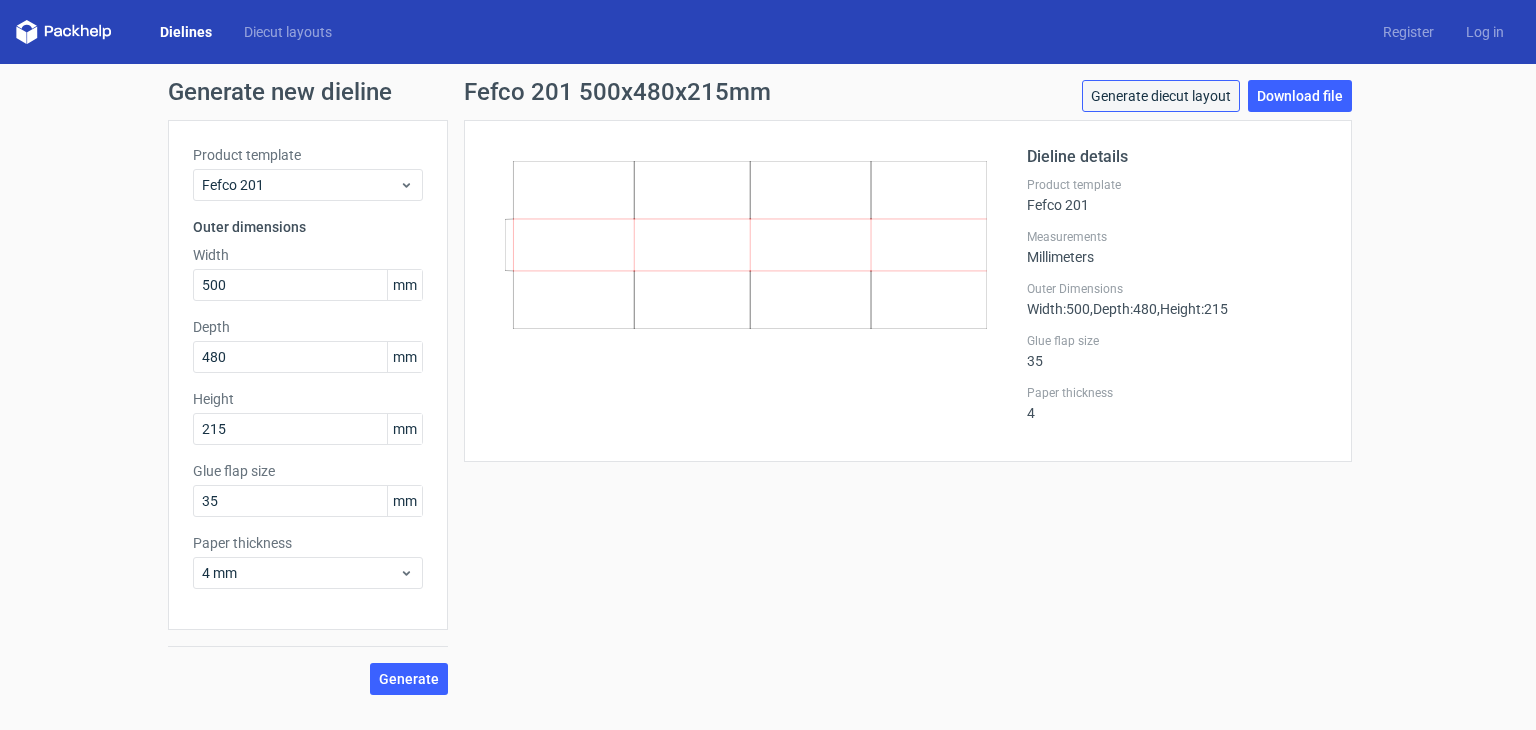 click on "Generate diecut layout" at bounding box center [1161, 96] 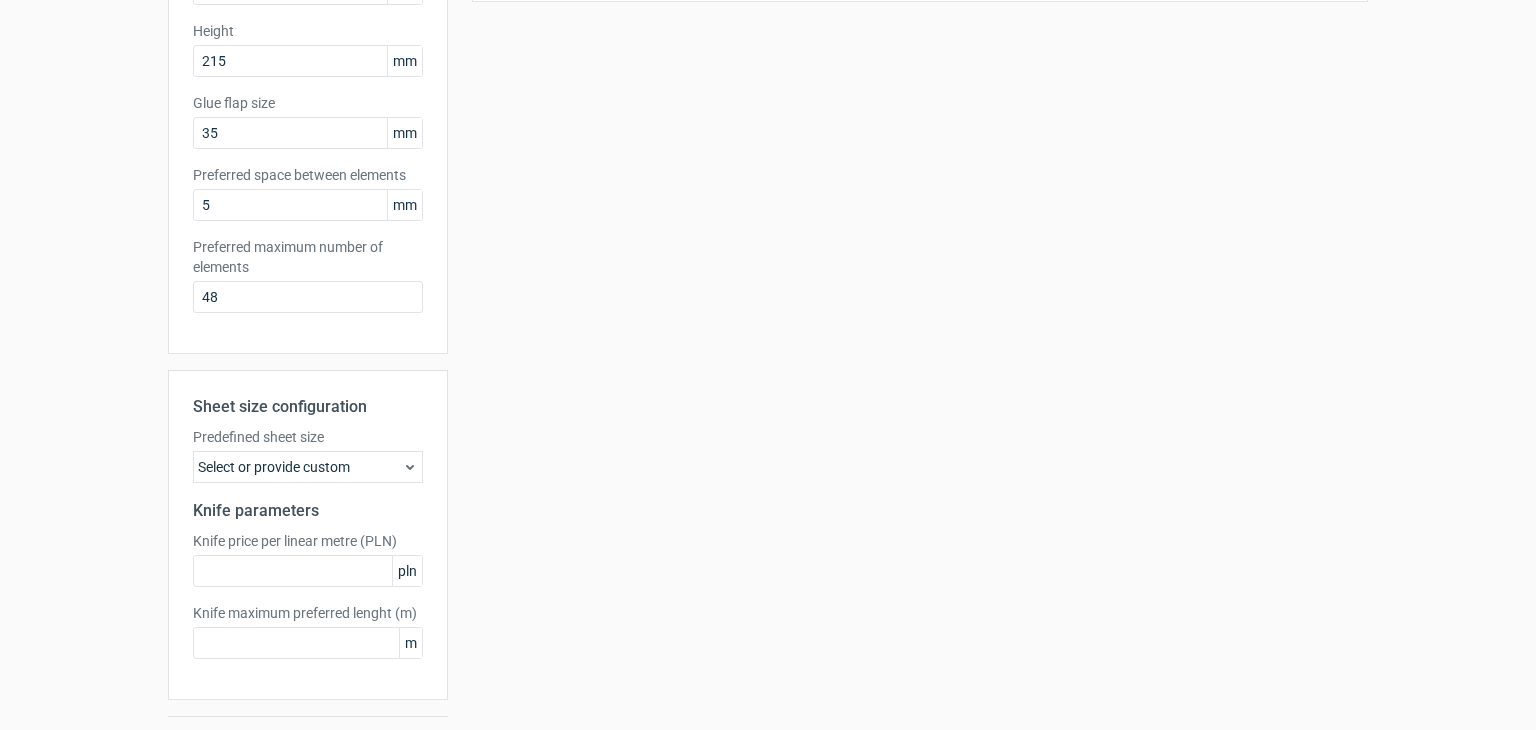 scroll, scrollTop: 418, scrollLeft: 0, axis: vertical 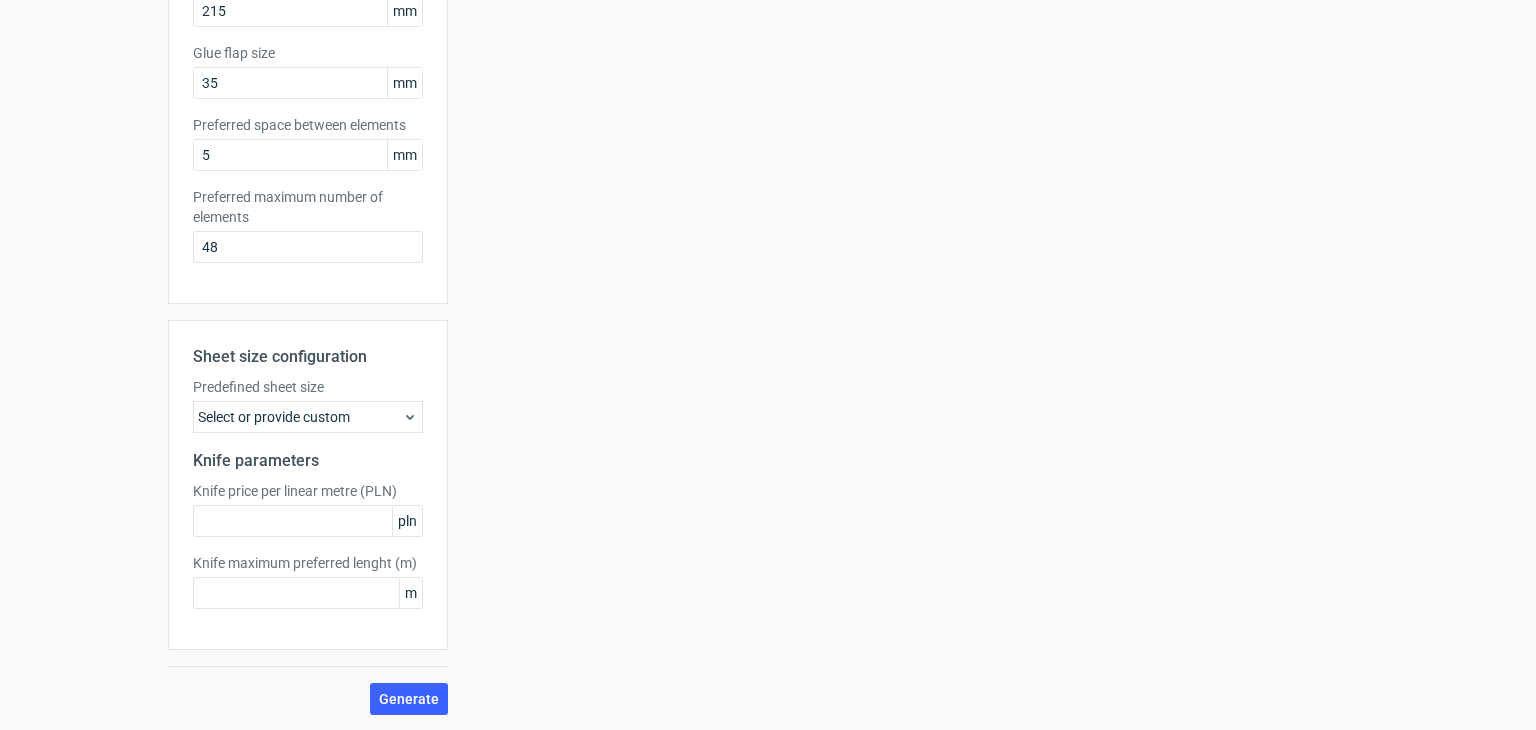 click on "Select or provide custom" at bounding box center [308, 417] 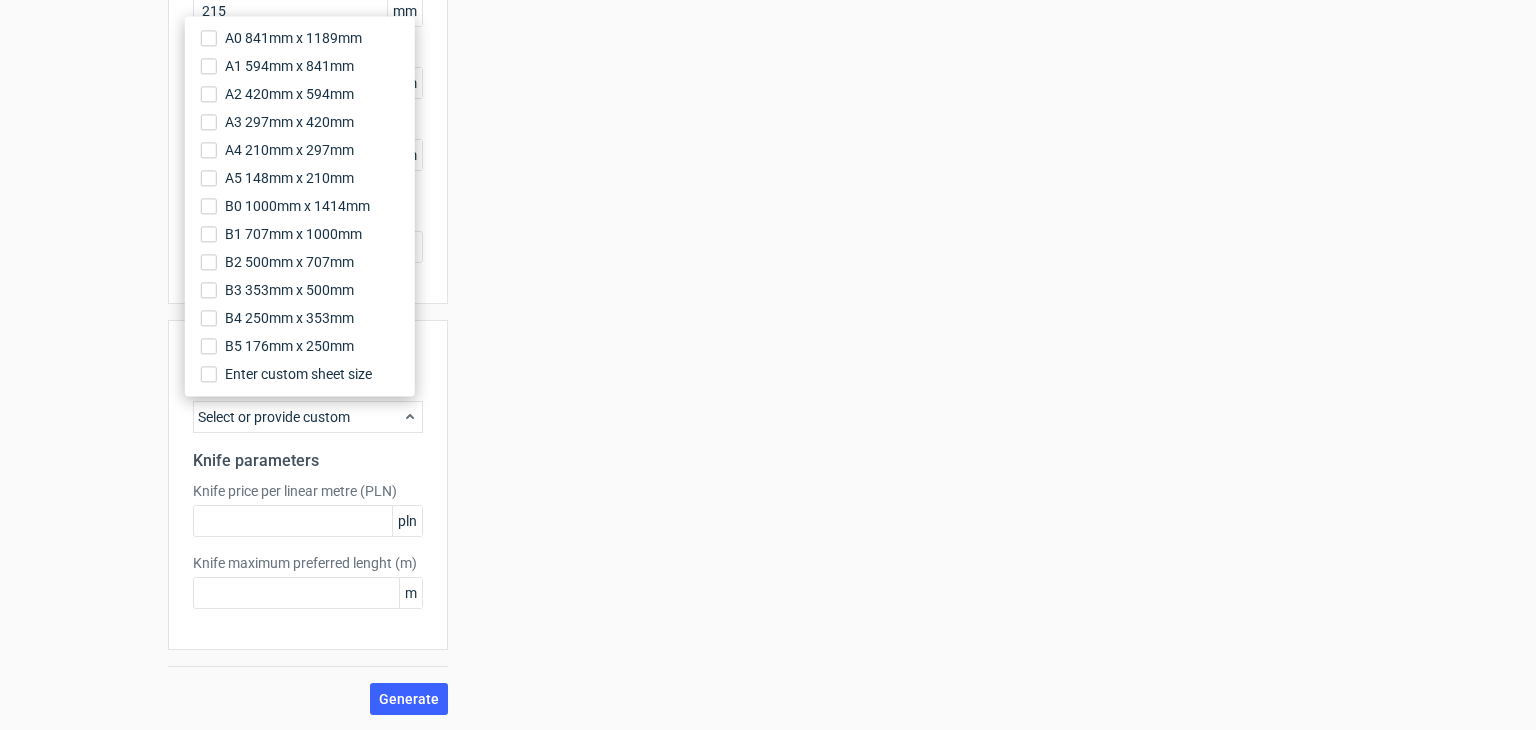click on "Your diecut layouts will be listed here once you generate them  Height   Depth   Width  Format 1000 x 1000 Format No. of units 1 Dieline placeholder url Dimensions Width: 100, Depth: 100, Height: 100" at bounding box center (908, 208) 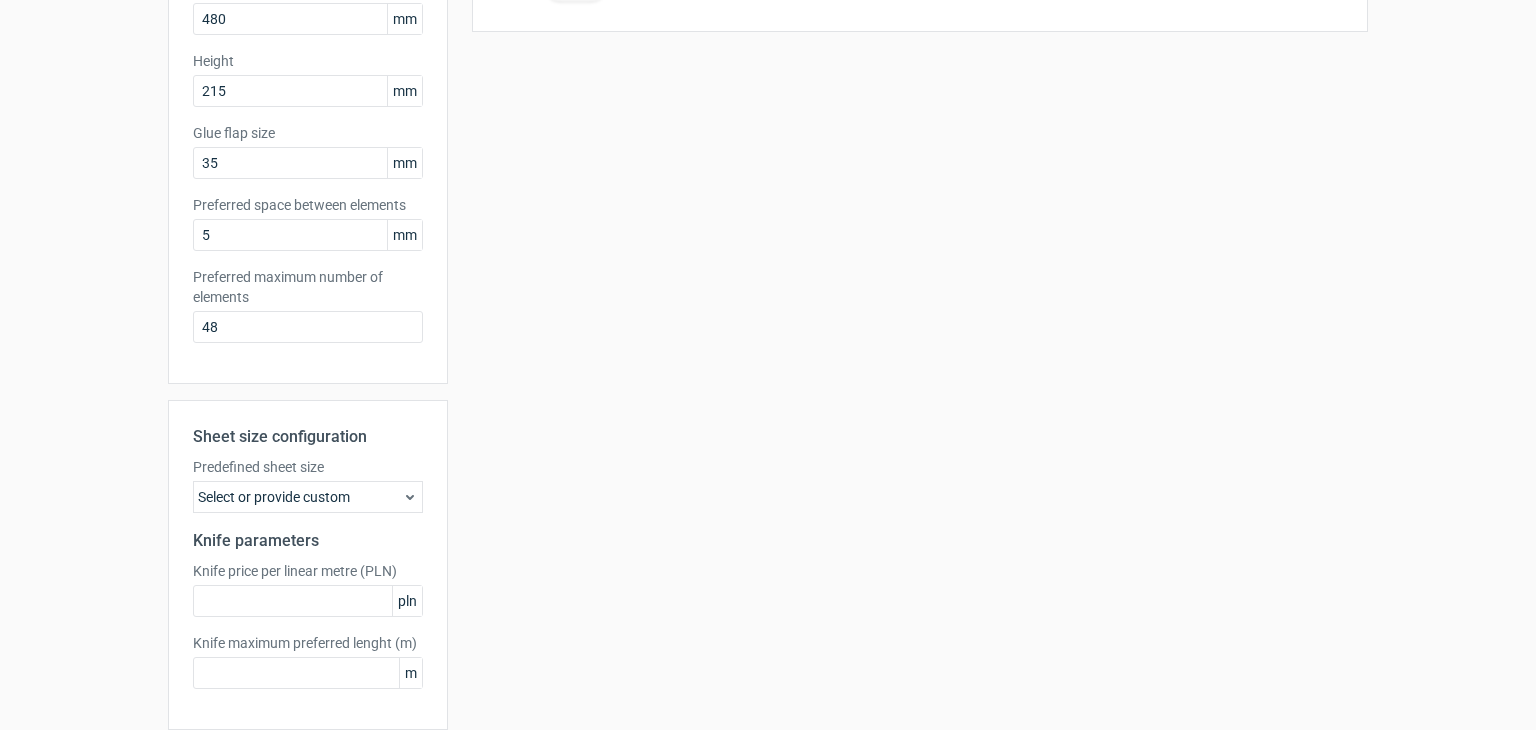 scroll, scrollTop: 418, scrollLeft: 0, axis: vertical 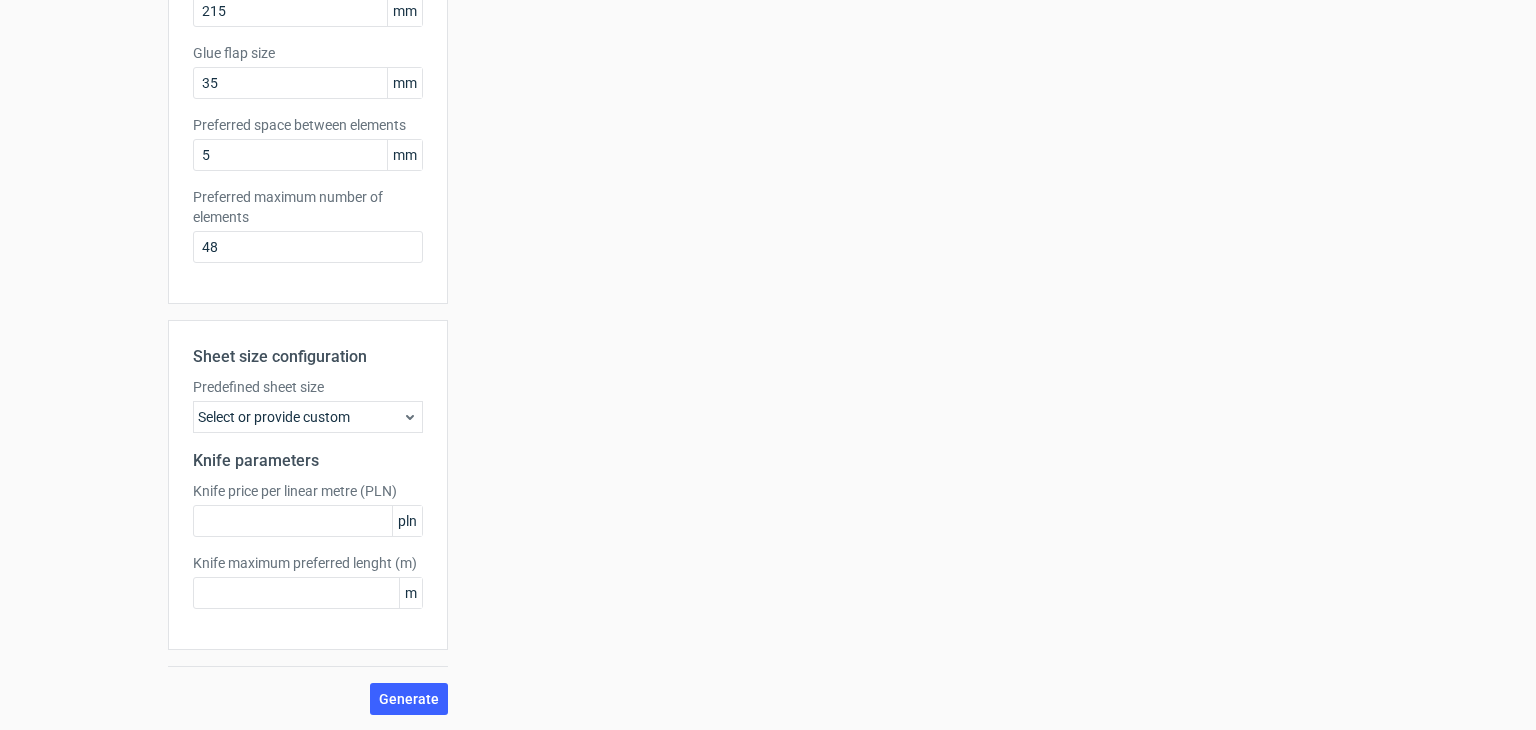 click on "Predefined sheet size Select or provide custom" at bounding box center [308, 405] 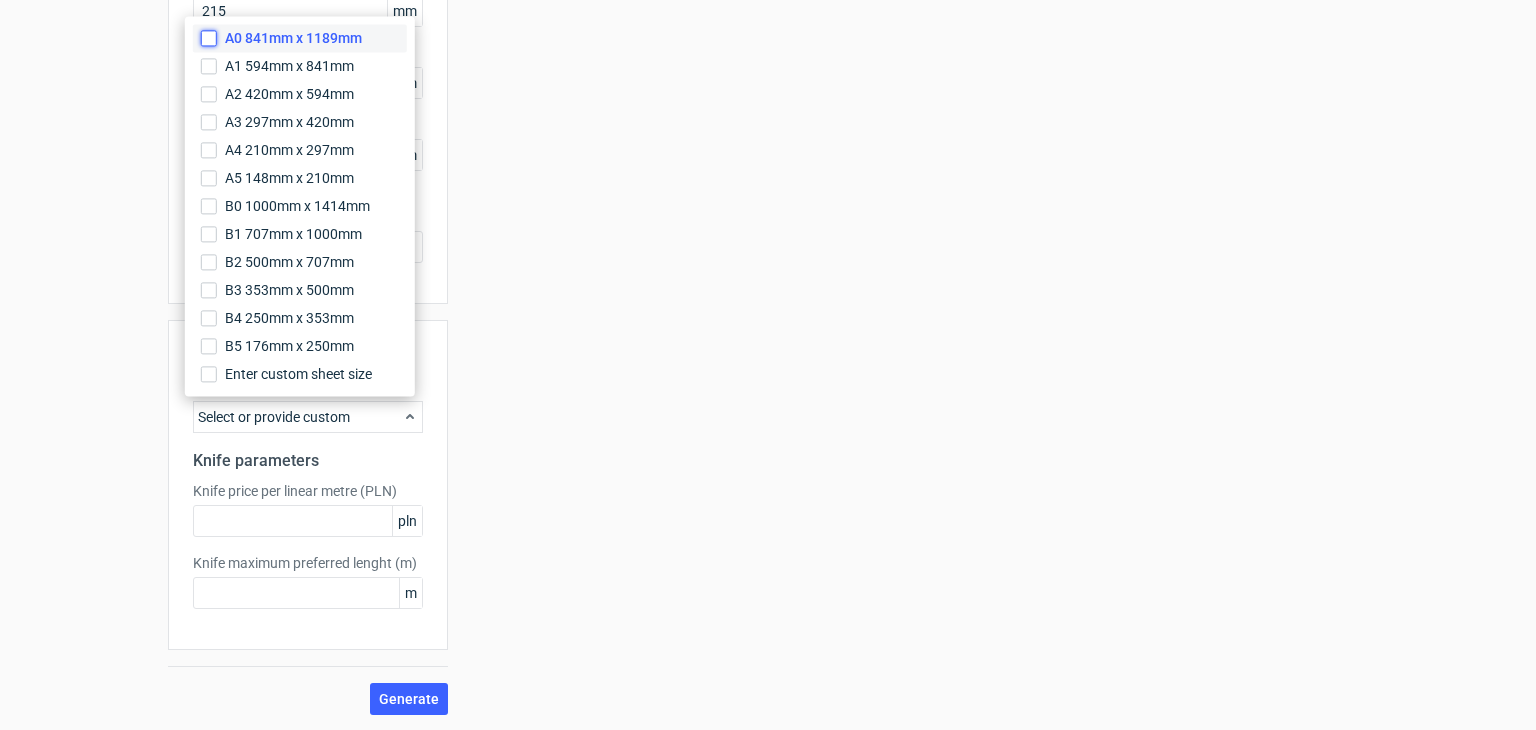 click on "A0 841mm x 1189mm" at bounding box center (209, 38) 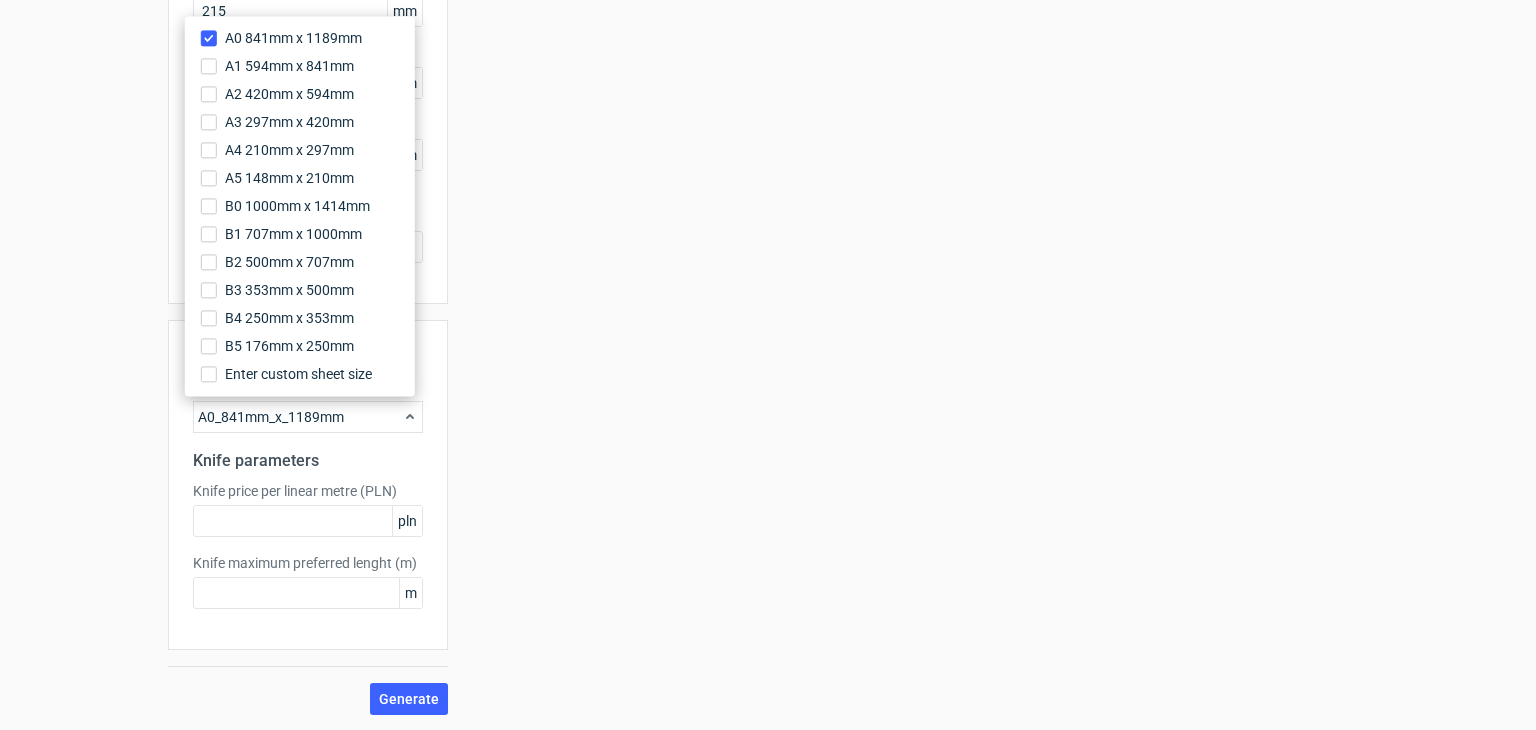 click on "Your diecut layouts will be listed here once you generate them  Height   Depth   Width  Format 1000 x 1000 Format No. of units 1 Dieline placeholder url Dimensions Width: 100, Depth: 100, Height: 100" at bounding box center (908, 208) 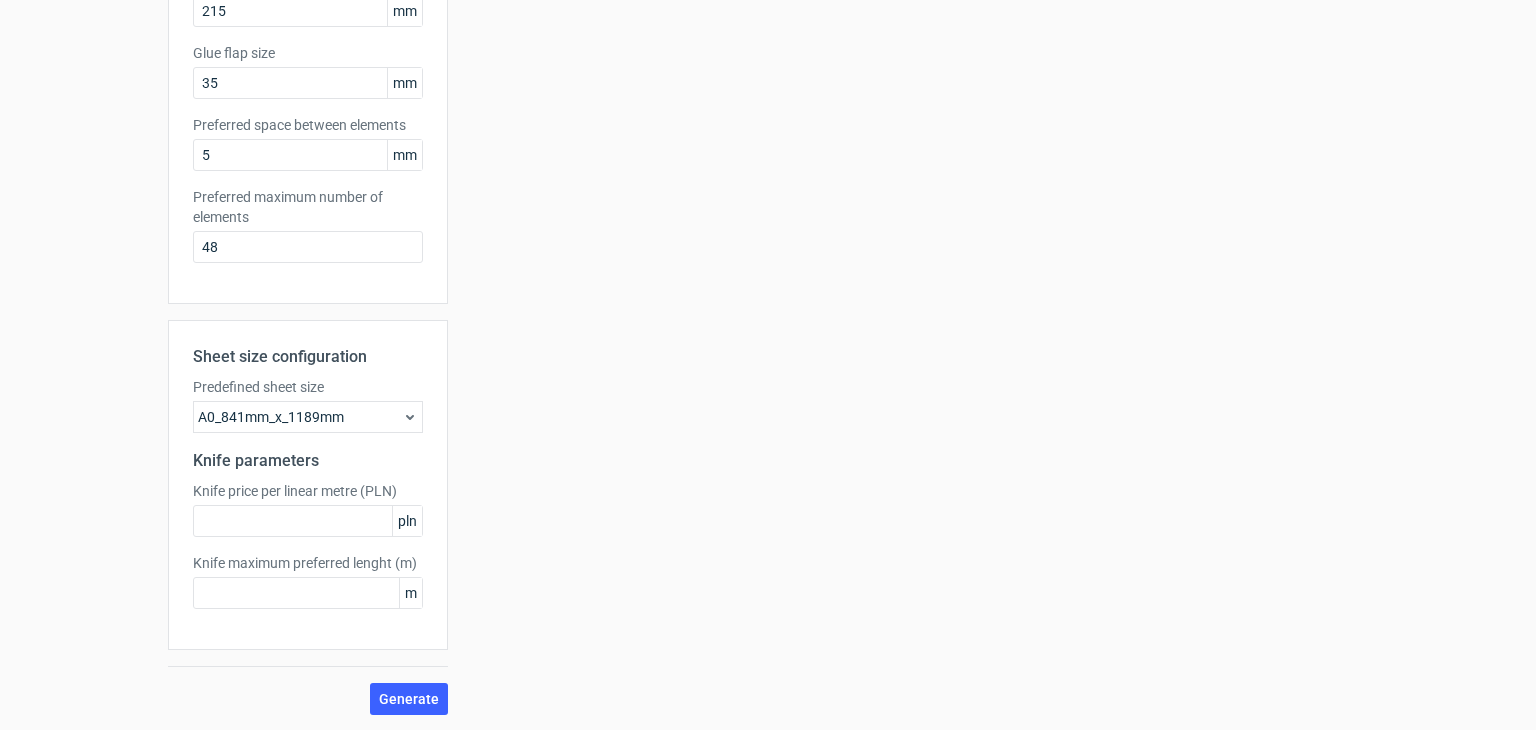 click on "Sheet size configuration Predefined sheet size A0_841mm_x_1189mm Knife parameters Knife price per linear metre (PLN) pln Knife maximum preferred lenght (m) m Generate" at bounding box center (308, 517) 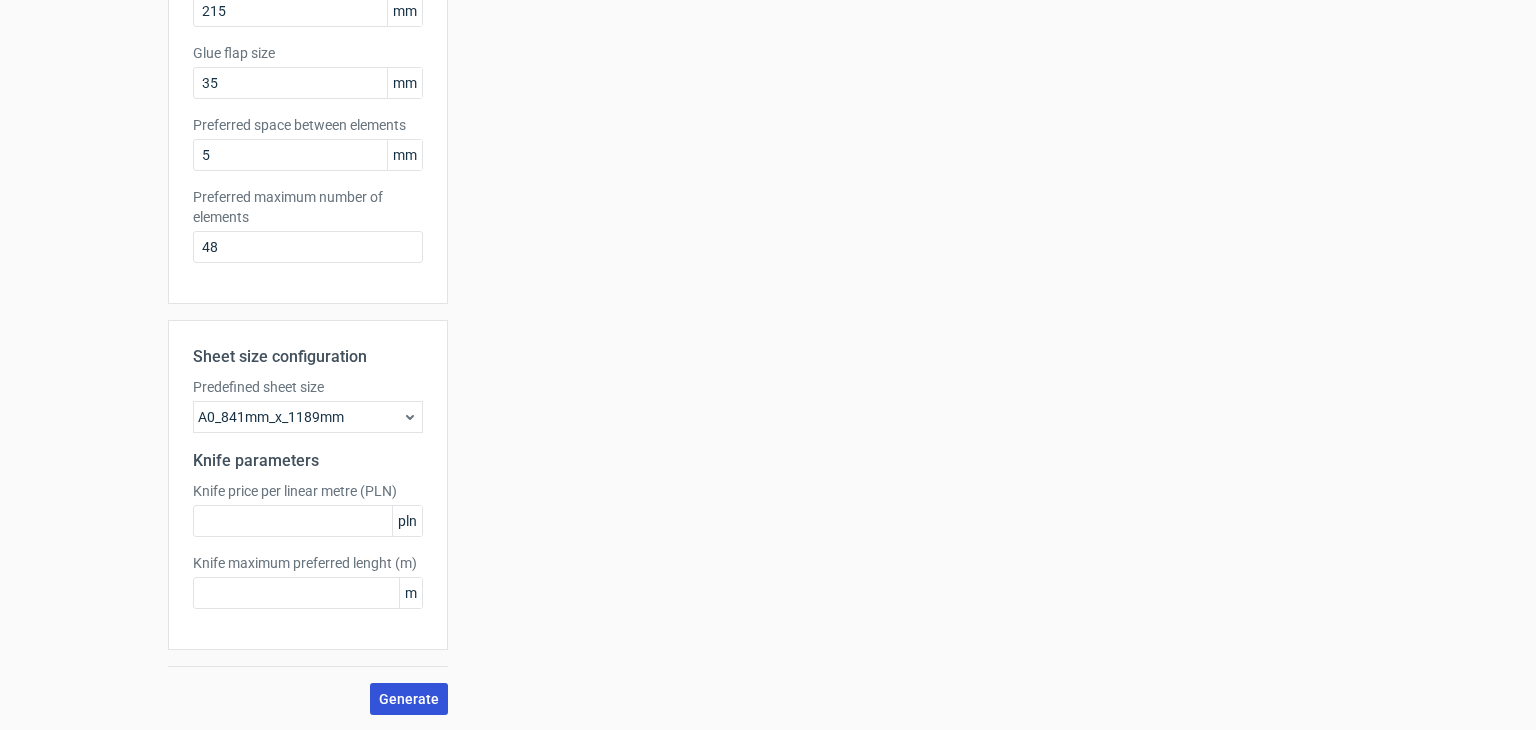 click on "Generate" at bounding box center (409, 699) 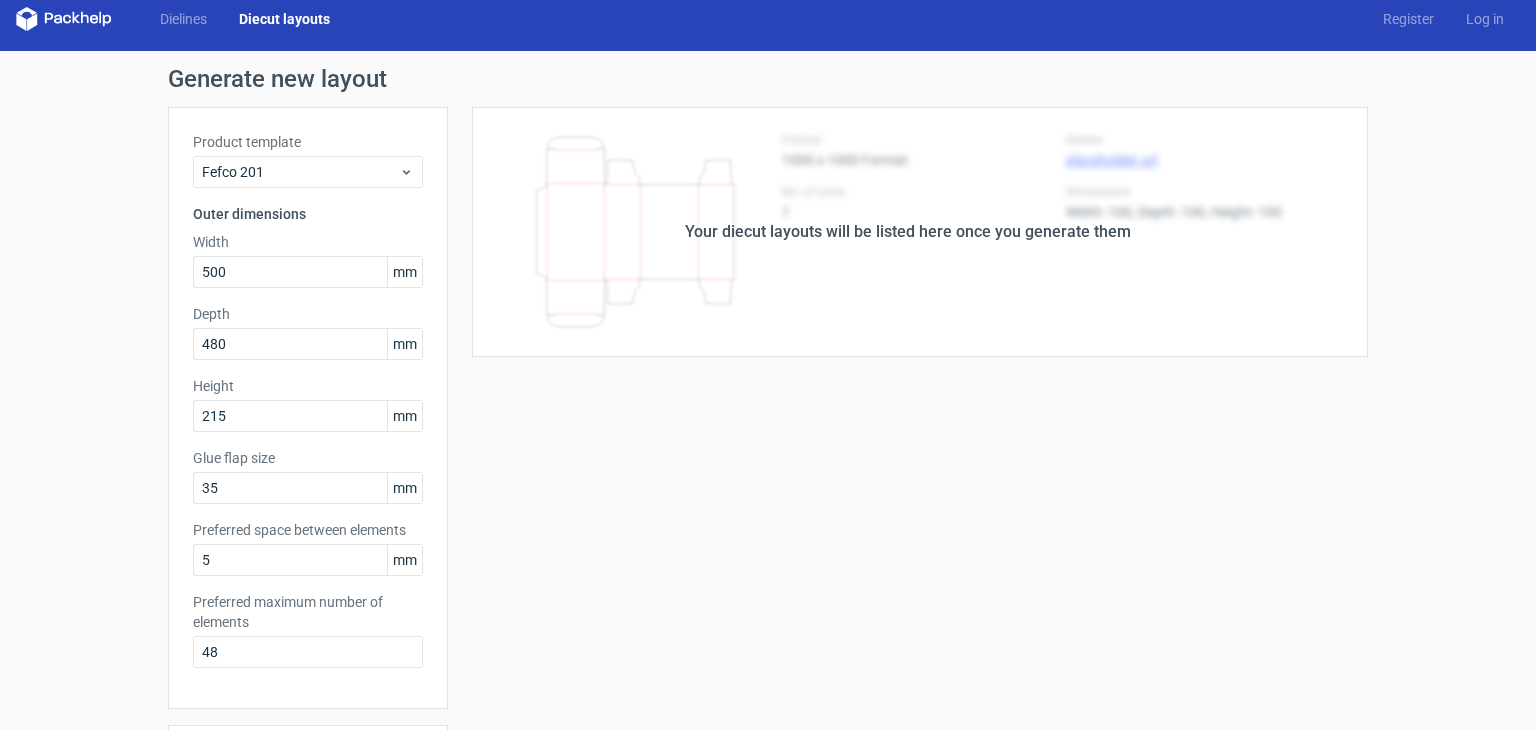 scroll, scrollTop: 0, scrollLeft: 0, axis: both 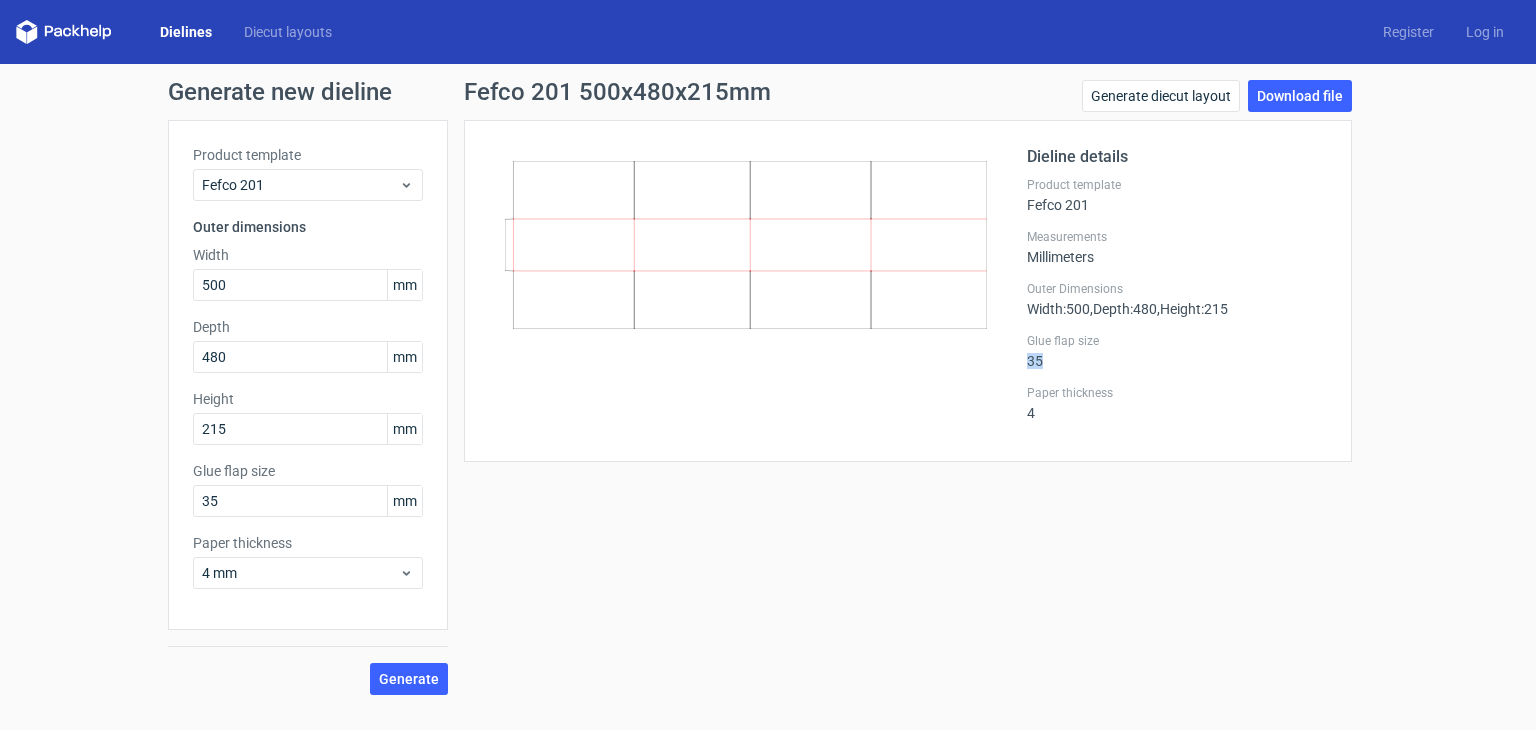 drag, startPoint x: 1030, startPoint y: 365, endPoint x: 1049, endPoint y: 365, distance: 19 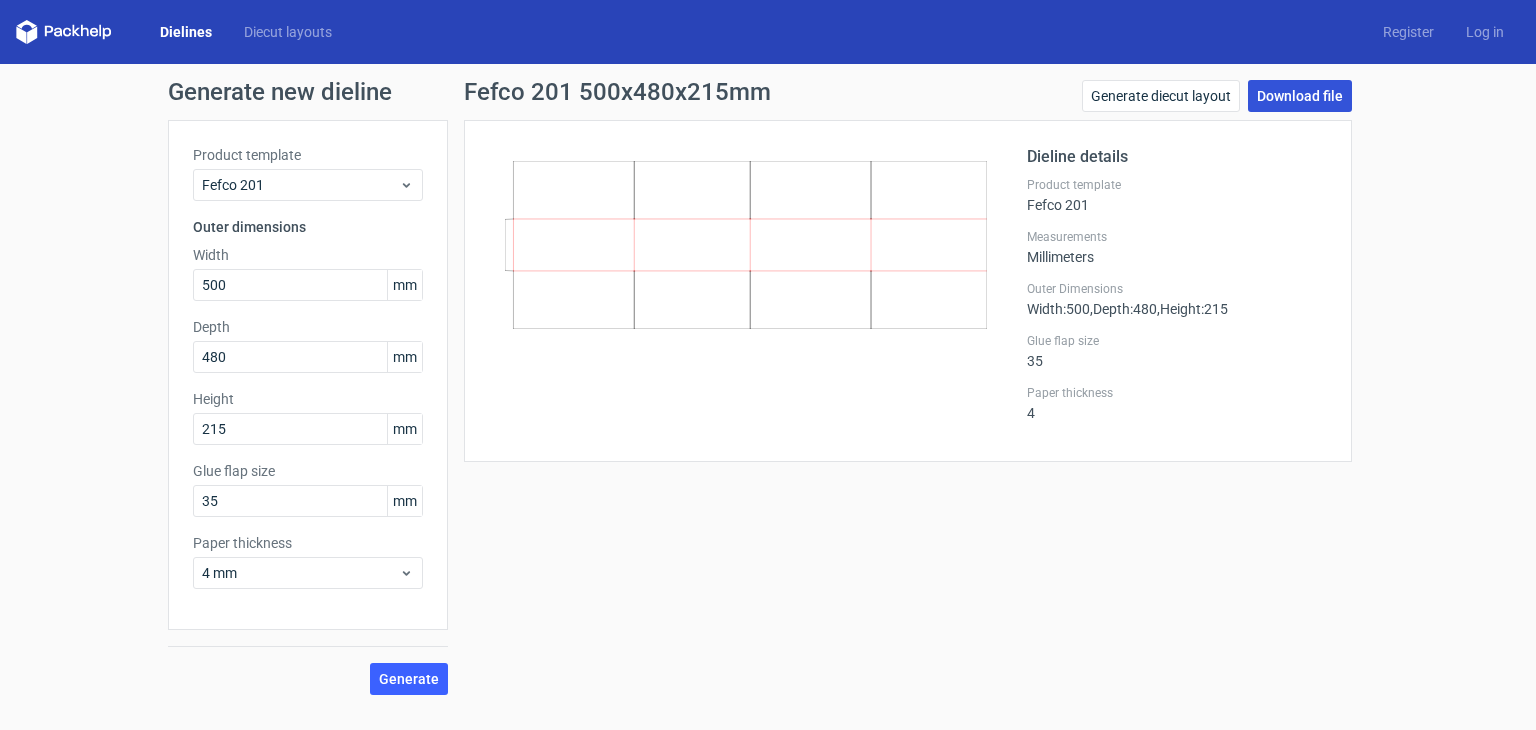 click on "Download file" at bounding box center (1300, 96) 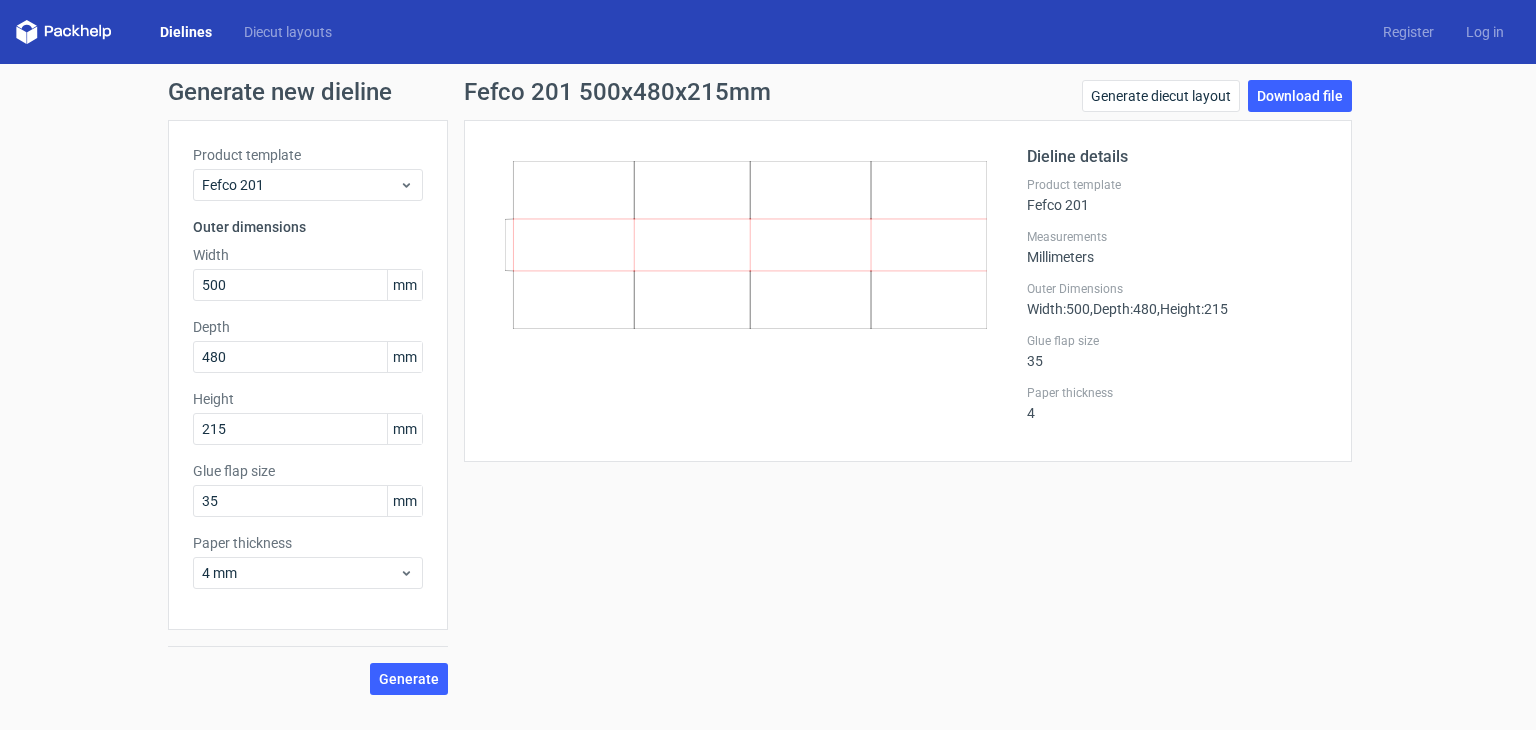 click on "Fefco 201 500x480x215mm Generate diecut layout Download file
Dieline details Product template Fefco 201 Measurements Millimeters Outer Dimensions Width :  500 ,  Depth :  480 ,  Height :  215 Glue flap size 35 Paper thickness 4" at bounding box center (908, 387) 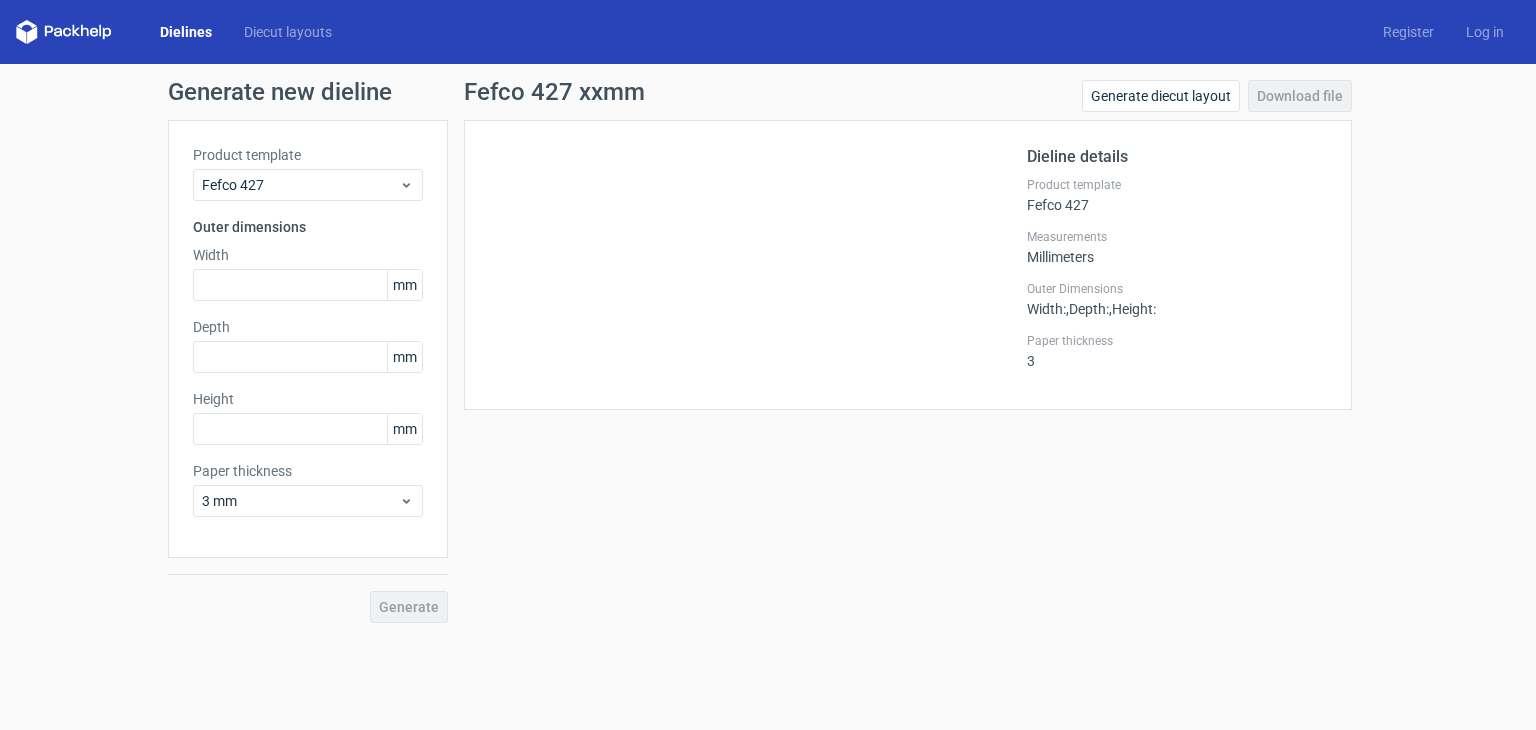 scroll, scrollTop: 0, scrollLeft: 0, axis: both 